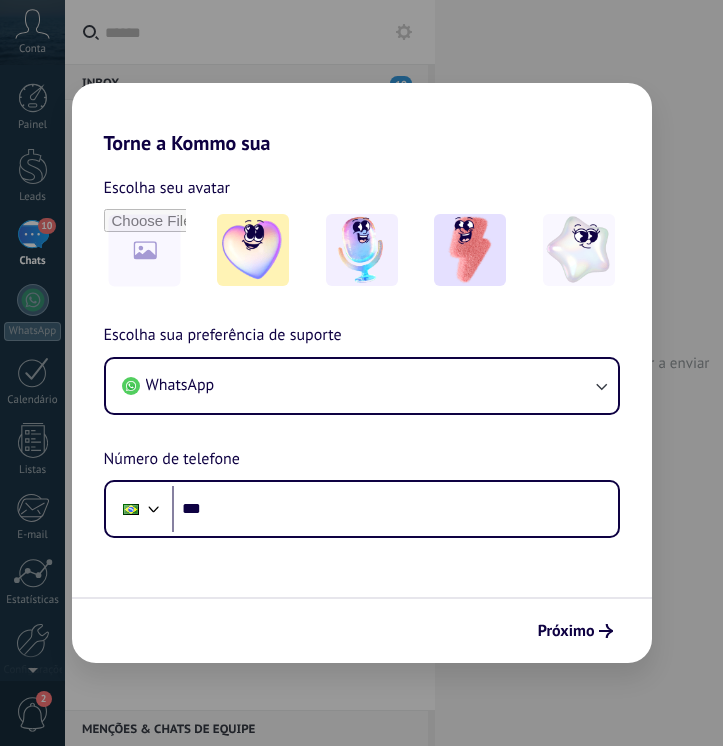 scroll, scrollTop: 0, scrollLeft: 0, axis: both 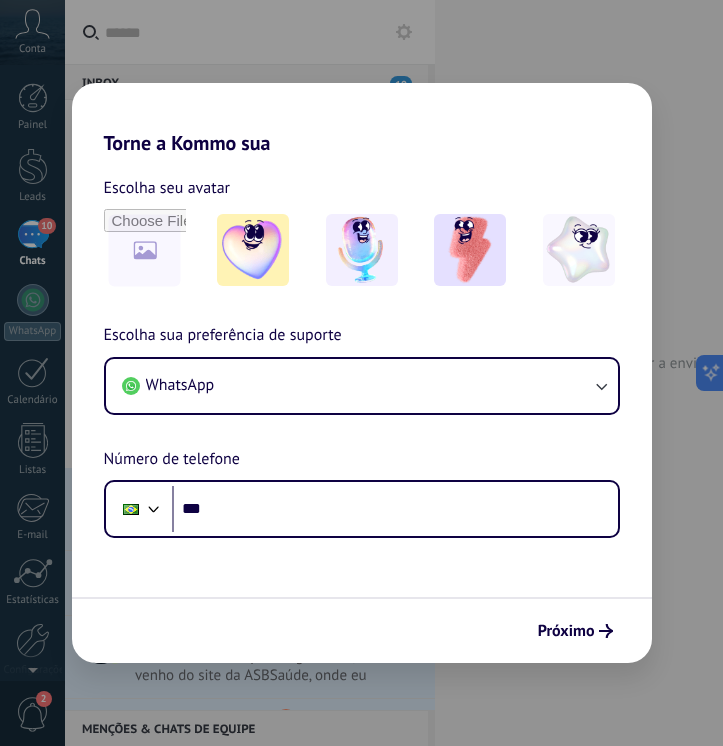 click on "Torne a Kommo sua Escolha seu avatar Escolha sua preferência de suporte WhatsApp Número de telefone Phone *** Próximo" at bounding box center (361, 373) 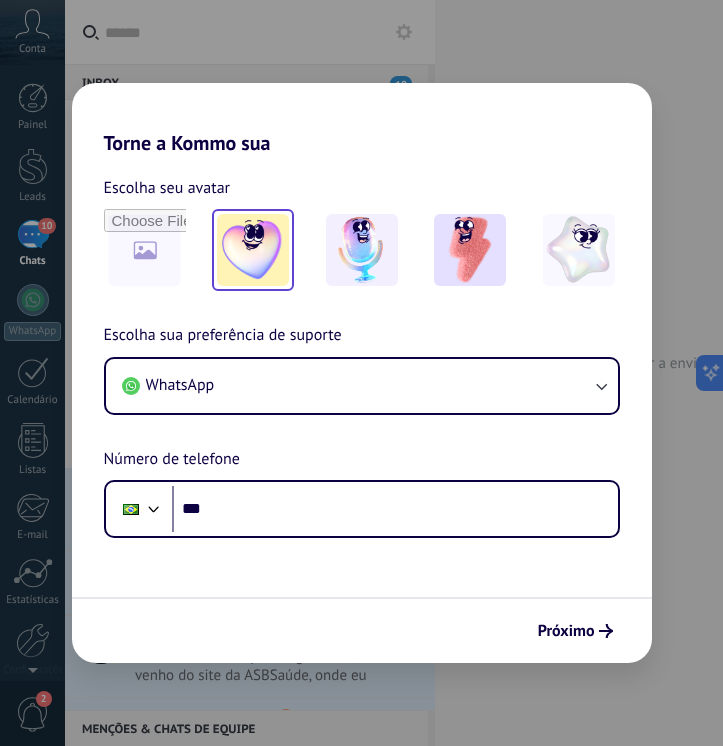 click at bounding box center (253, 250) 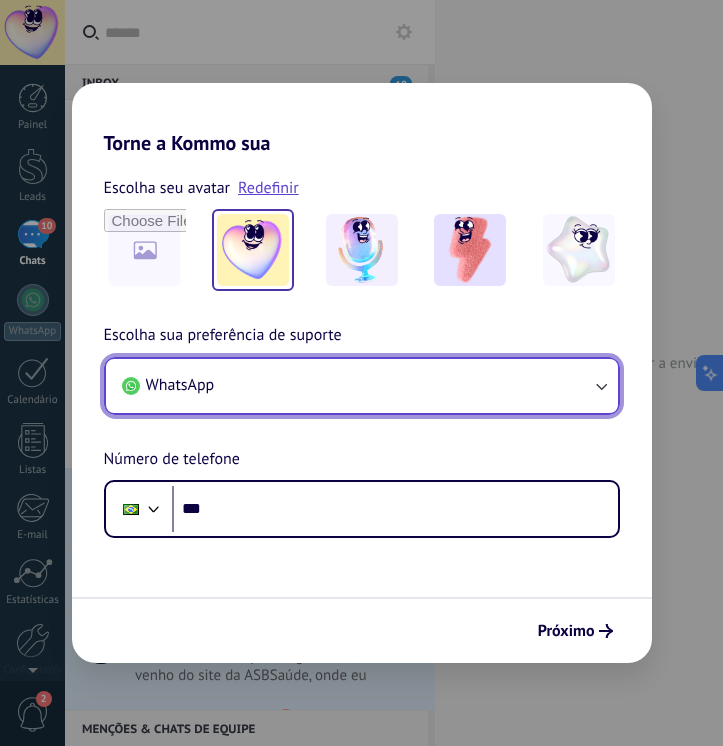 click on "WhatsApp" at bounding box center [362, 386] 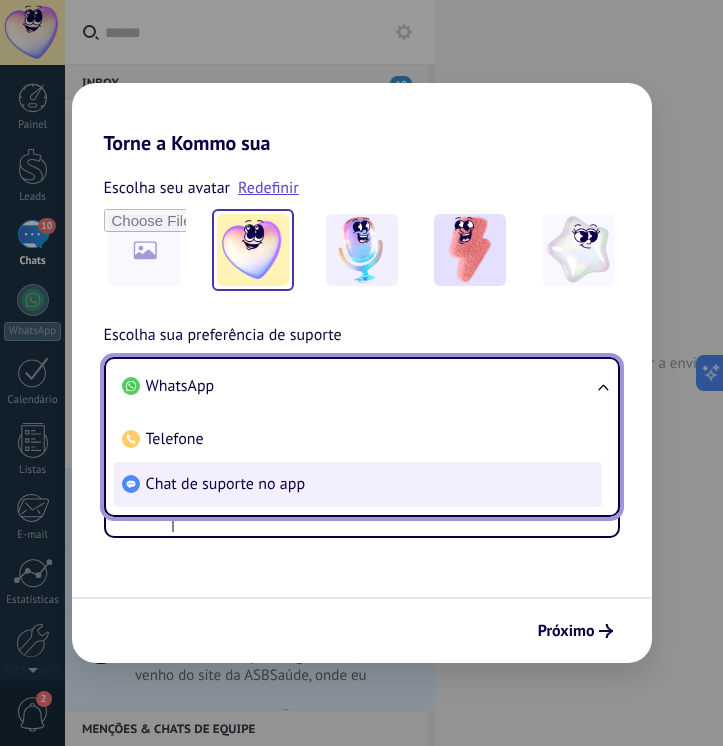 click on "Chat de suporte no app" at bounding box center [358, 484] 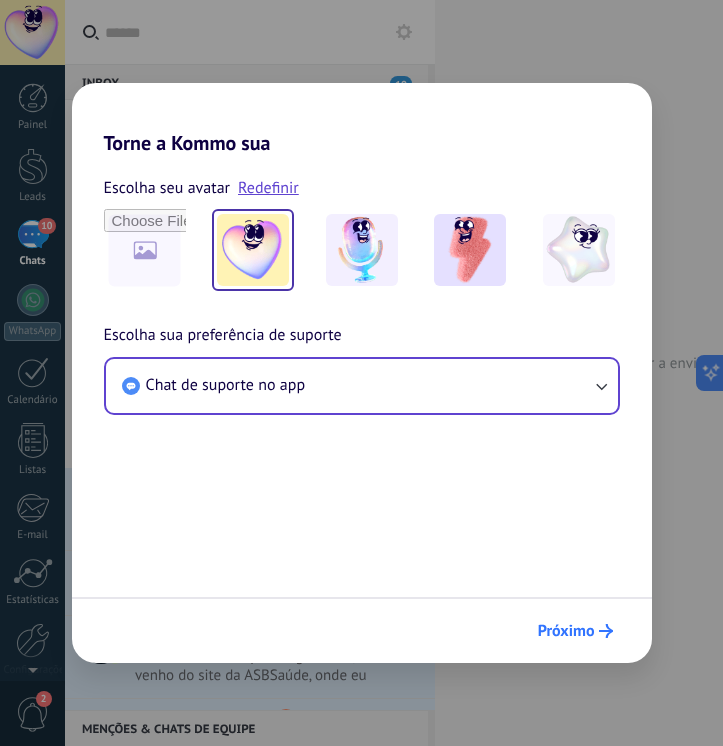 click on "Próximo" at bounding box center (566, 631) 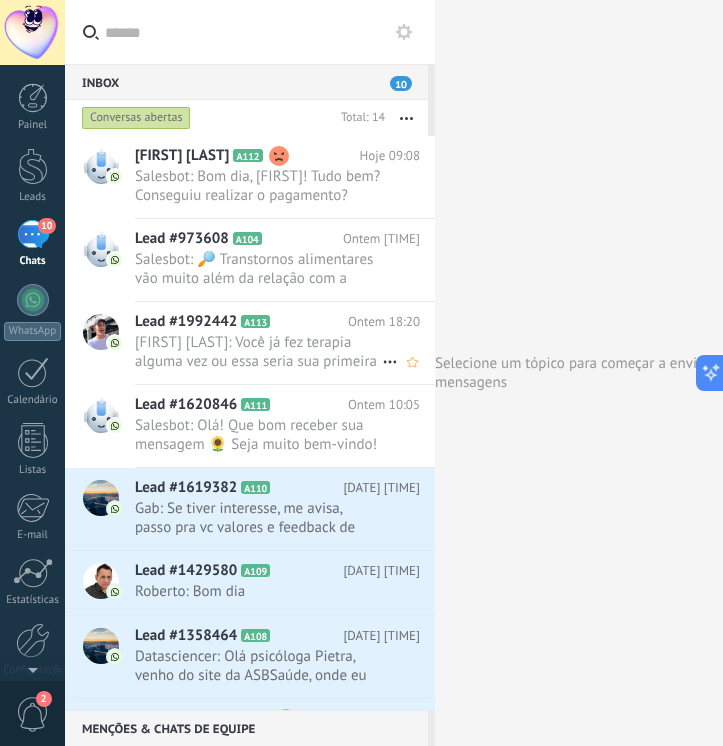 scroll, scrollTop: 0, scrollLeft: 0, axis: both 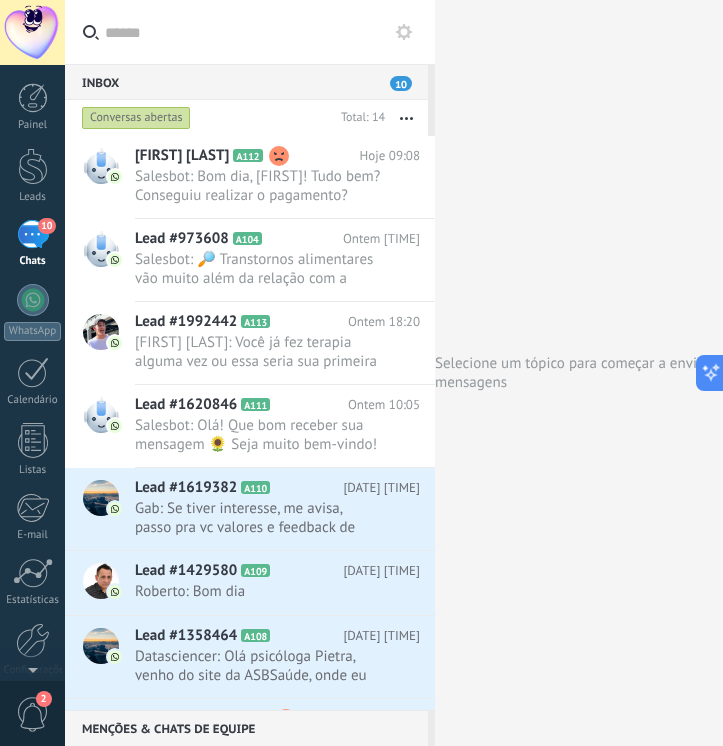 click on "Selecione um tópico para começar a enviar mensagens" at bounding box center [601, 373] 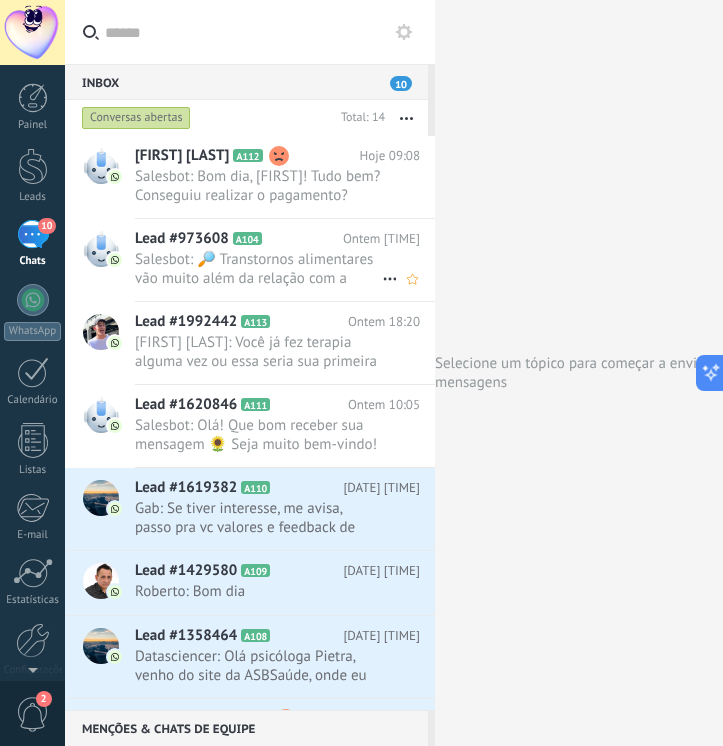 click on "Salesbot: 🔎 Transtornos alimentares vão muito além da relação com a comida.
Eles envolvem questões emocionais e psicológ..." at bounding box center [258, 269] 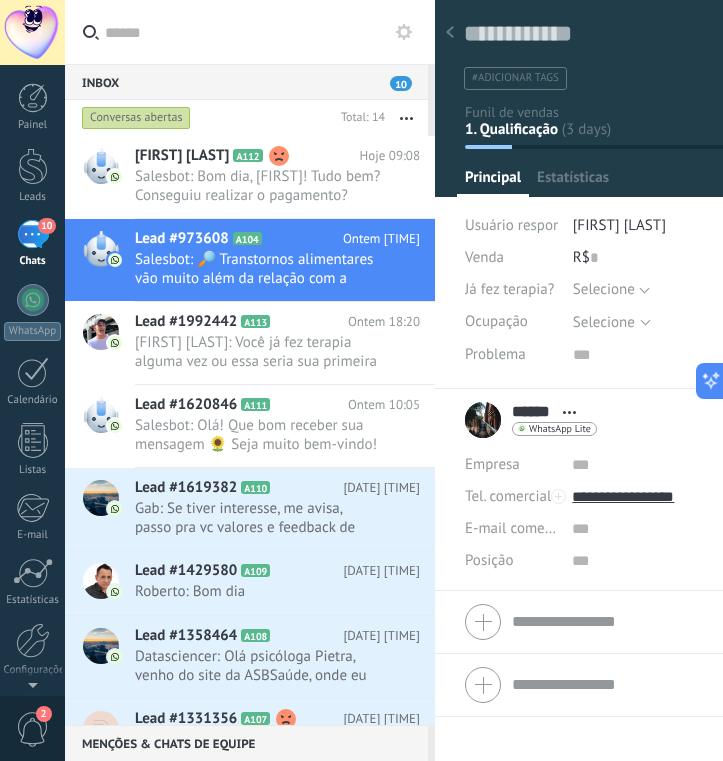 scroll, scrollTop: 30, scrollLeft: 0, axis: vertical 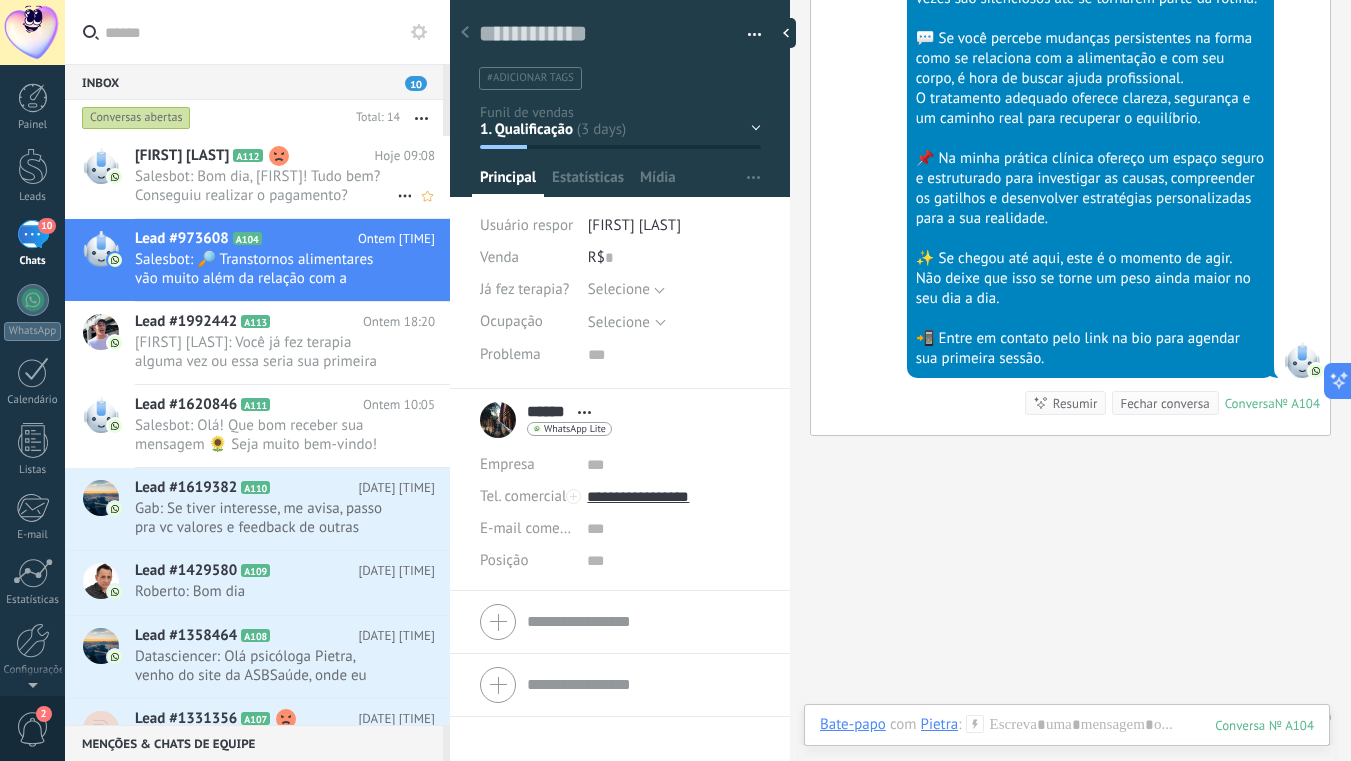 click 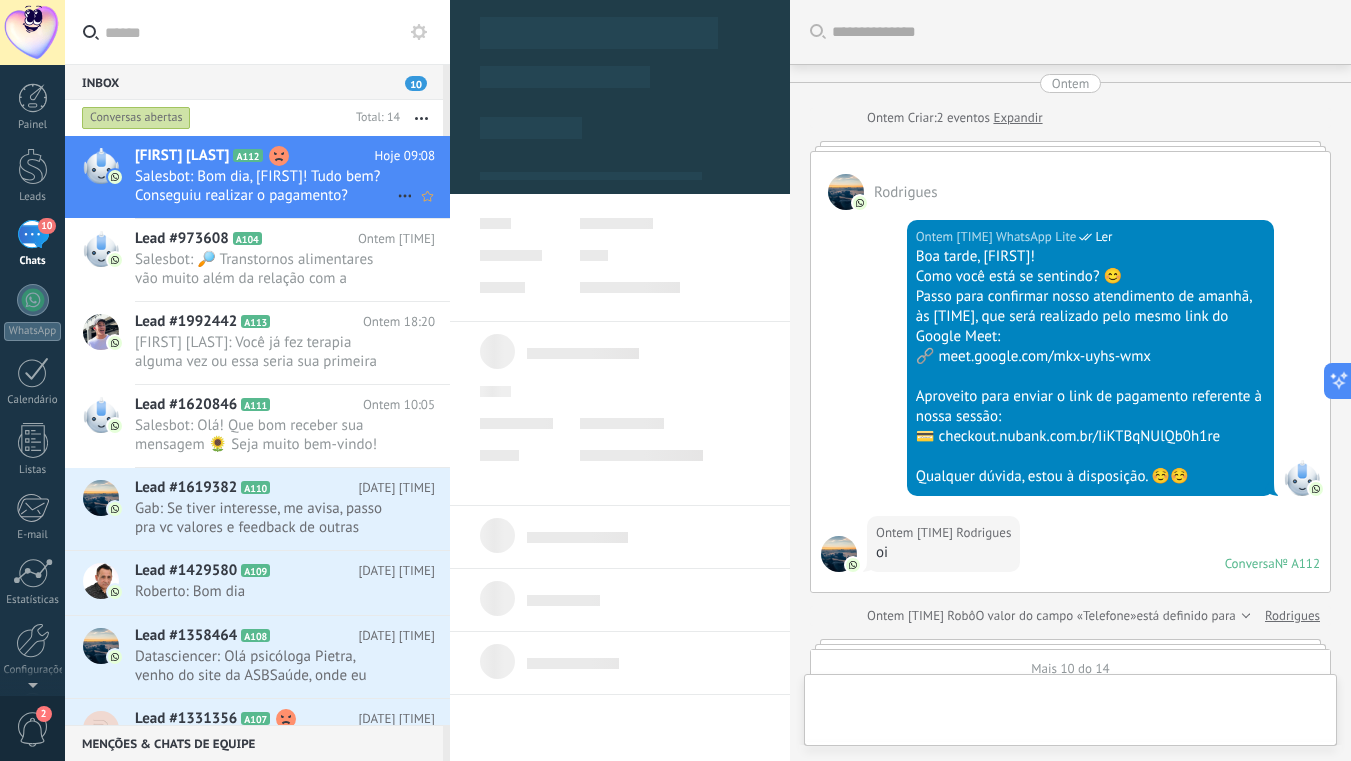 scroll, scrollTop: 1490, scrollLeft: 0, axis: vertical 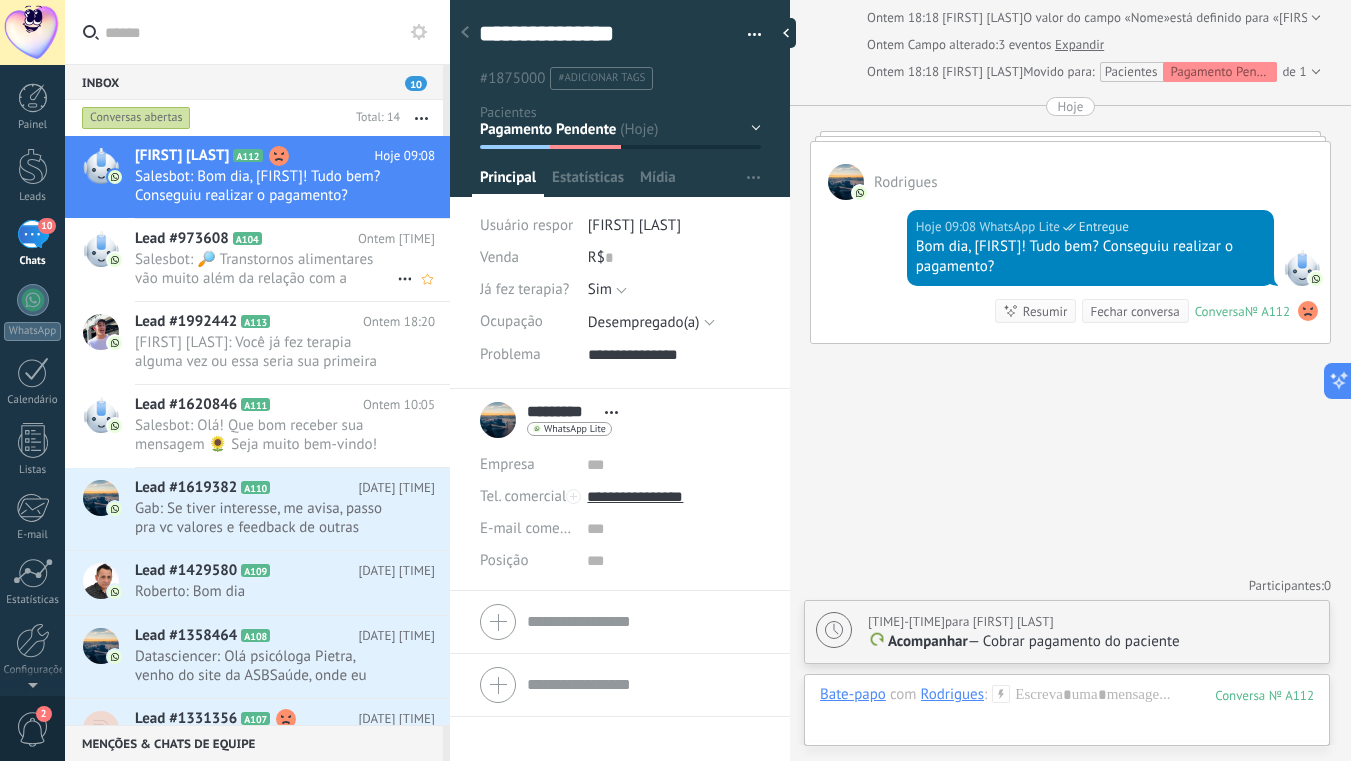 click on "Salesbot: 🔎 Transtornos alimentares vão muito além da relação com a comida.
Eles envolvem questões emocionais e psicológ..." at bounding box center (266, 269) 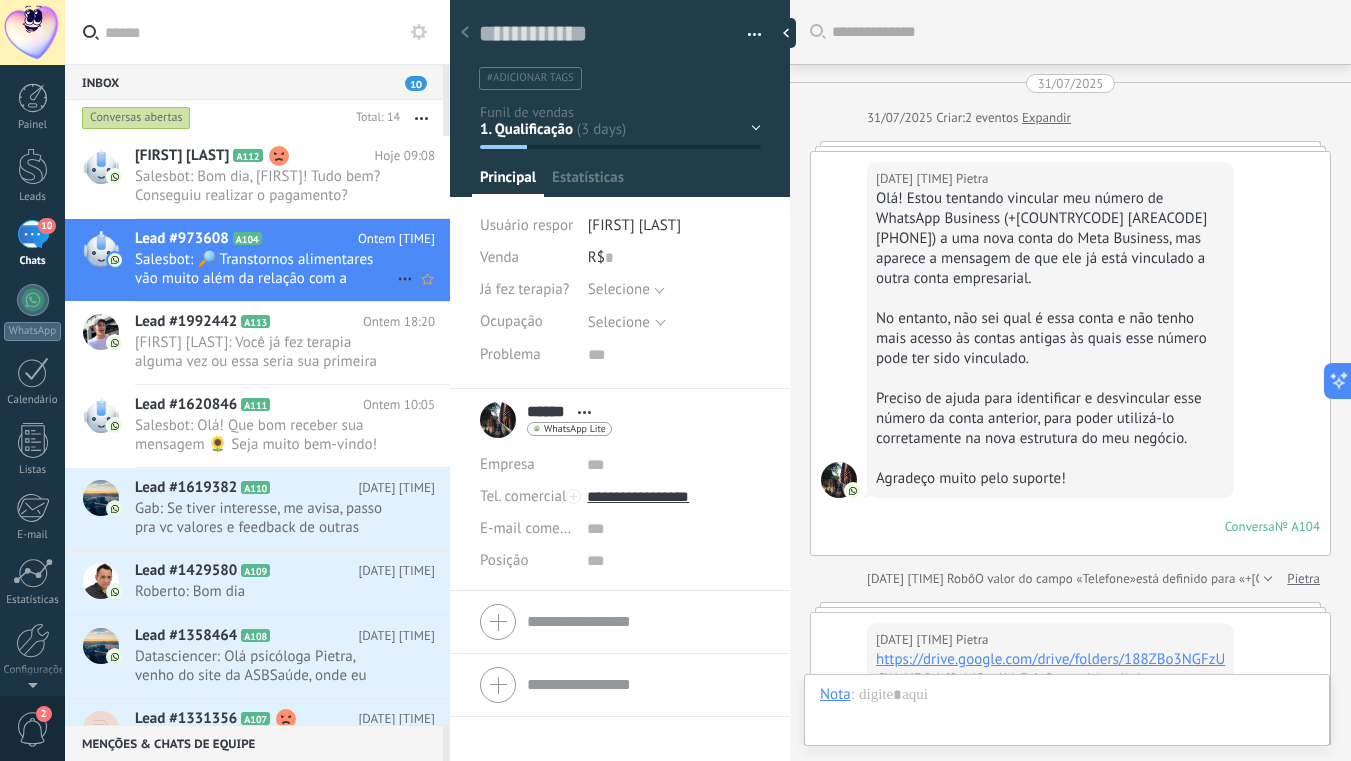 scroll, scrollTop: 30, scrollLeft: 0, axis: vertical 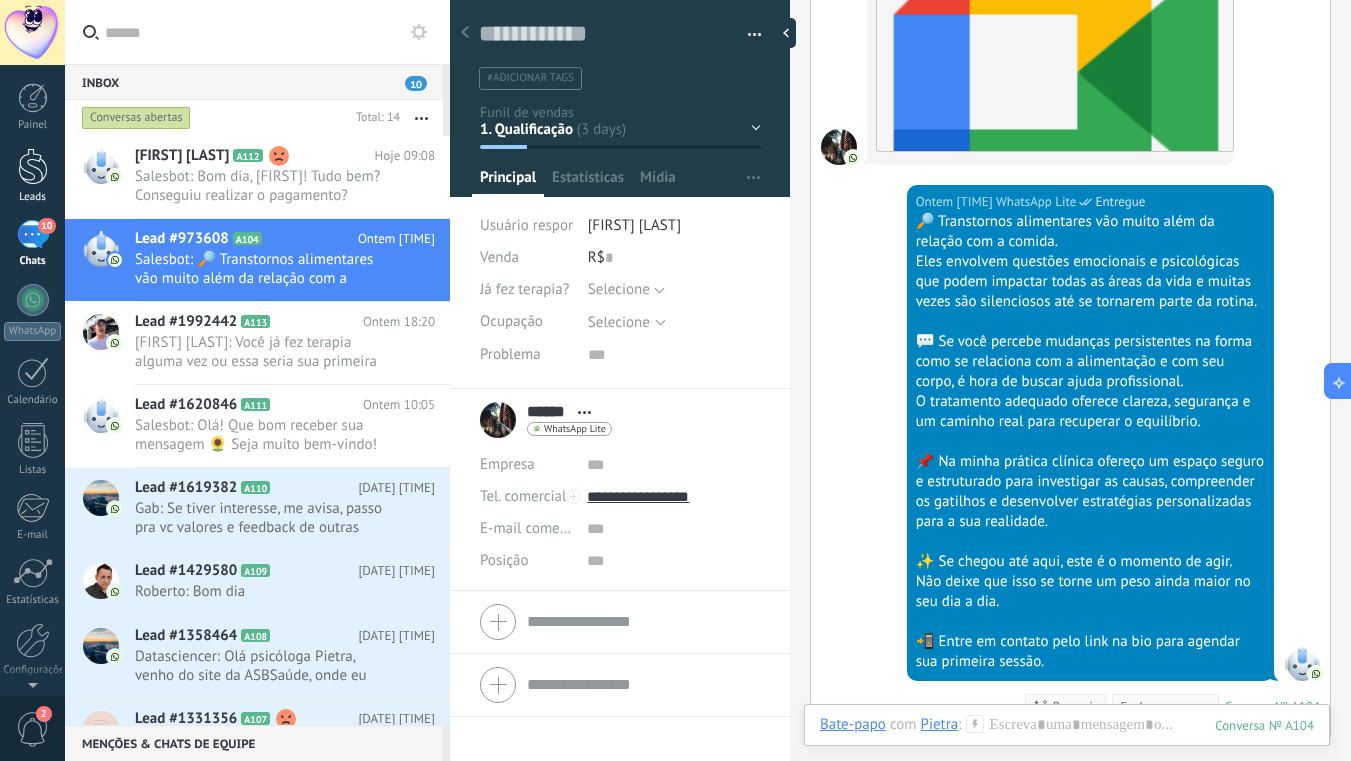 click on "Leads" at bounding box center [33, 197] 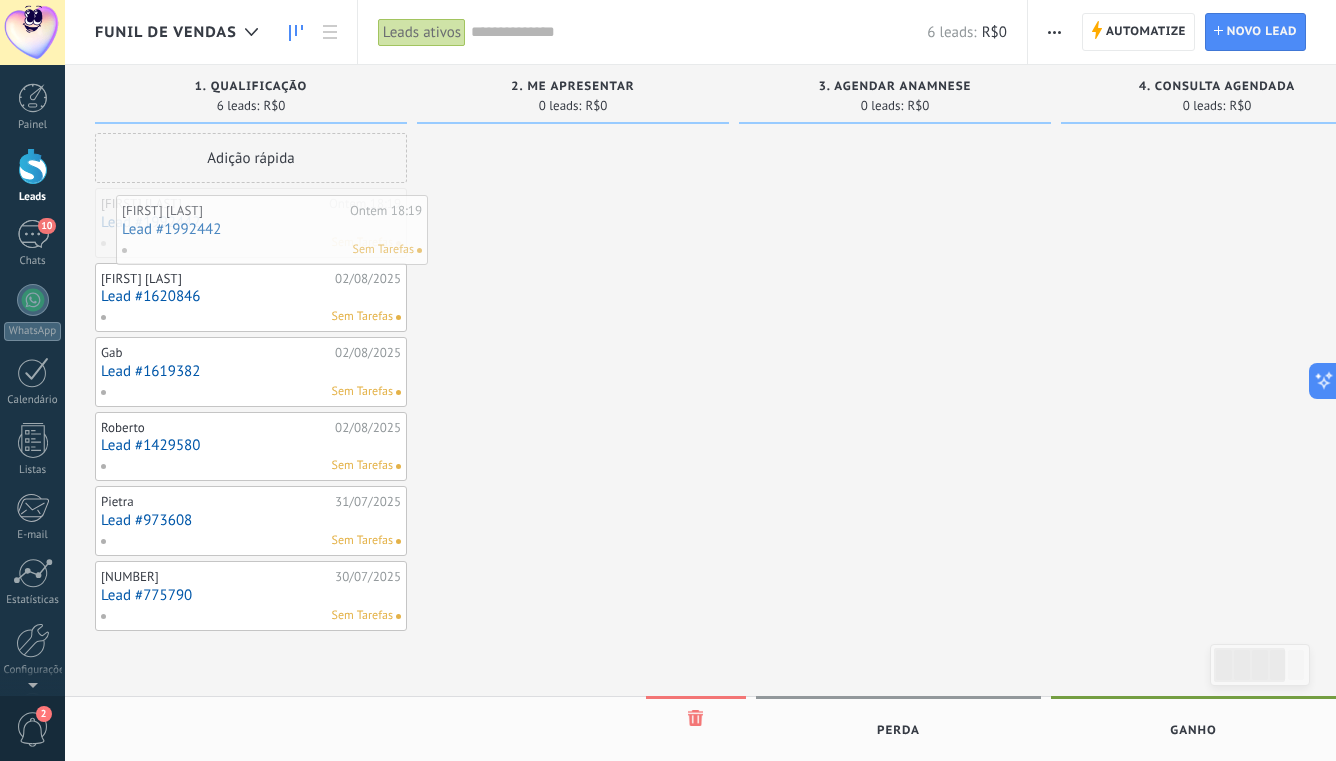drag, startPoint x: 279, startPoint y: 222, endPoint x: 300, endPoint y: 229, distance: 22.135944 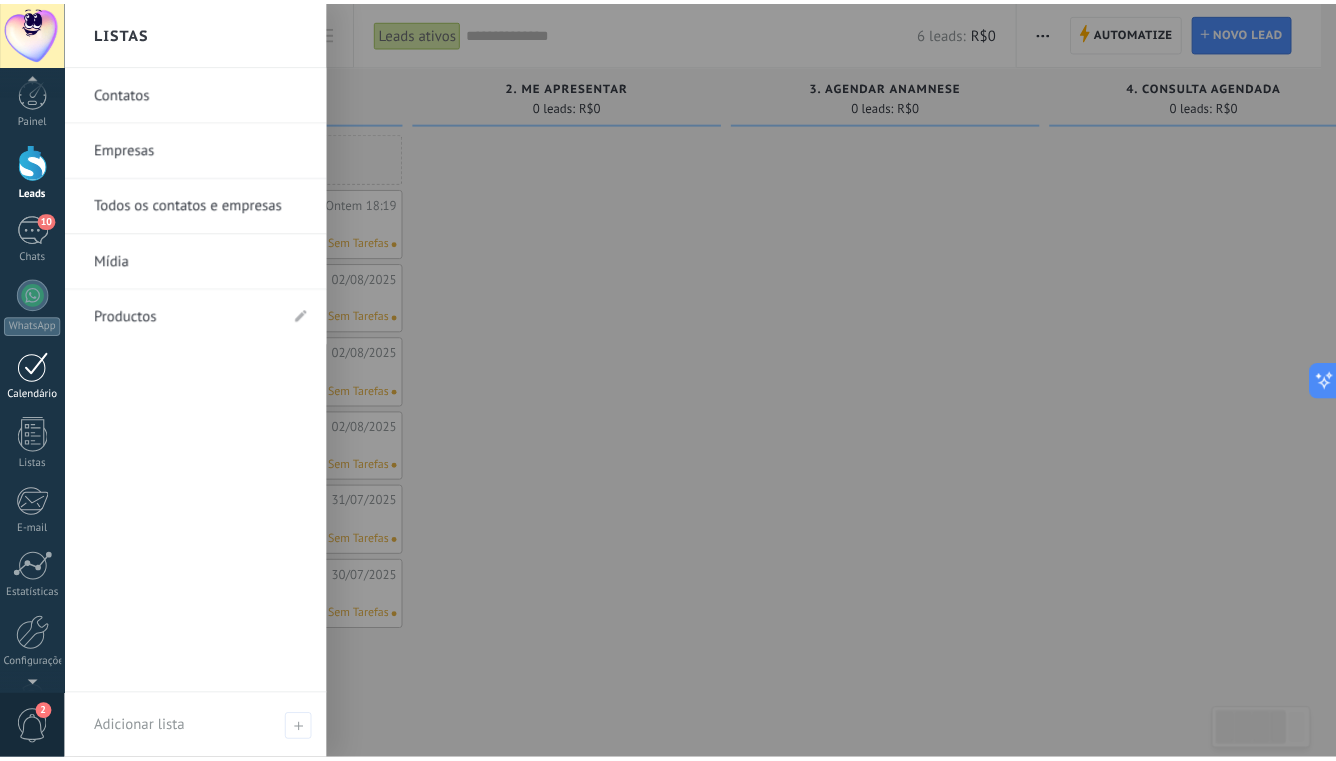 scroll, scrollTop: 0, scrollLeft: 0, axis: both 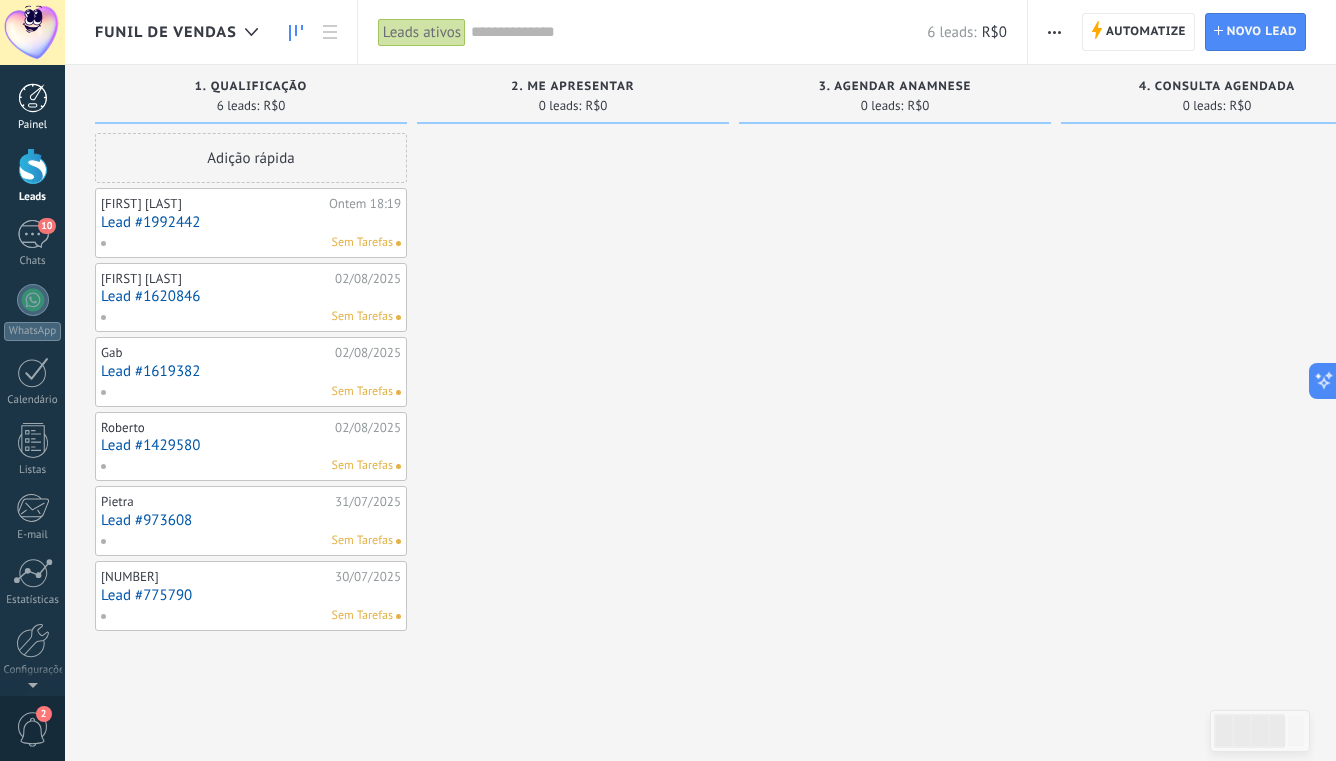 click on "Painel" at bounding box center (32, 107) 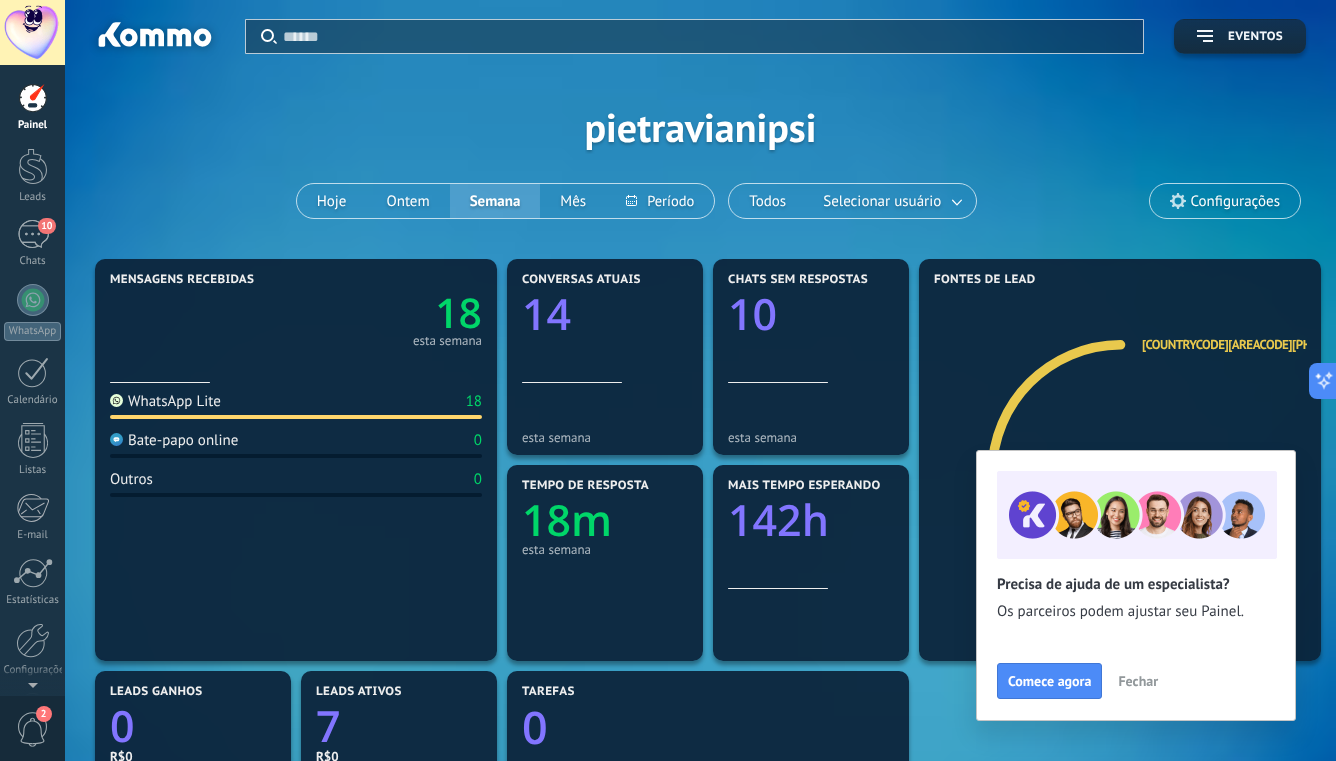 click on "Fechar" at bounding box center [1138, 681] 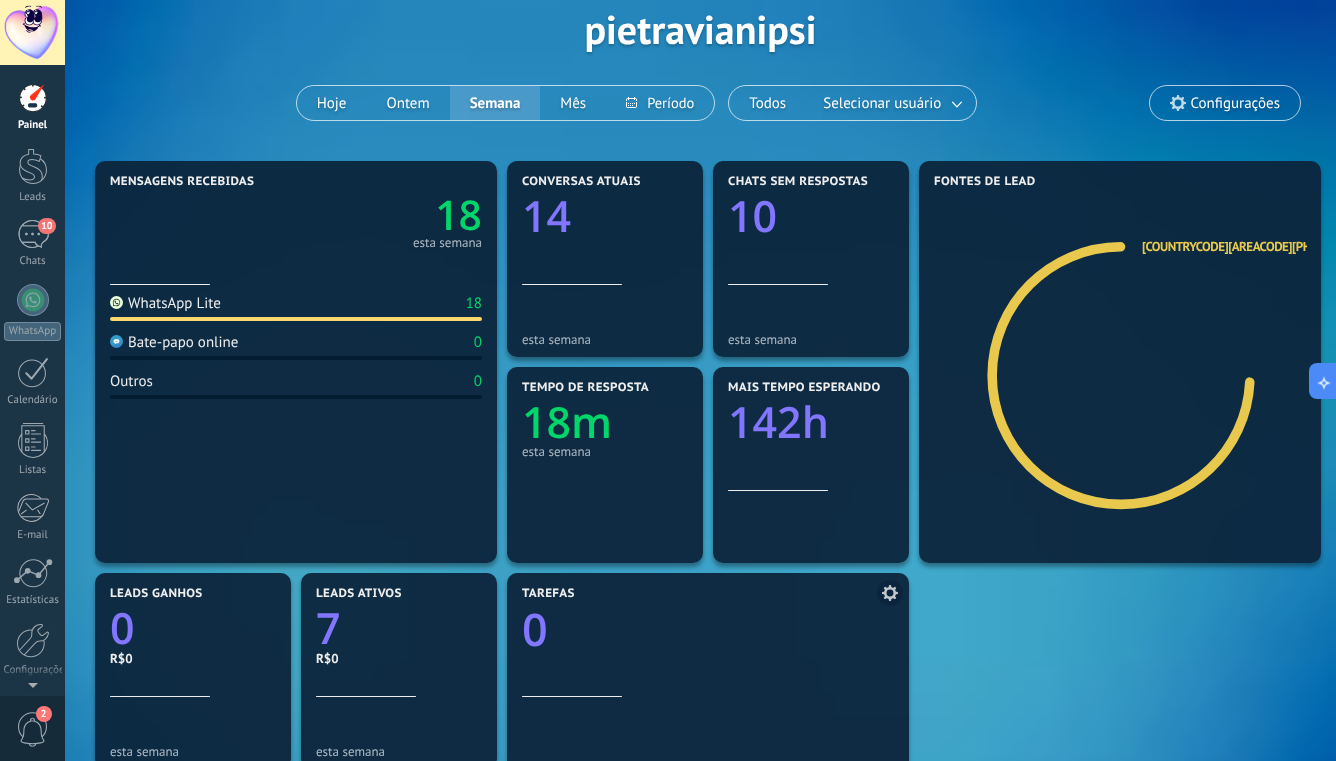 scroll, scrollTop: 98, scrollLeft: 0, axis: vertical 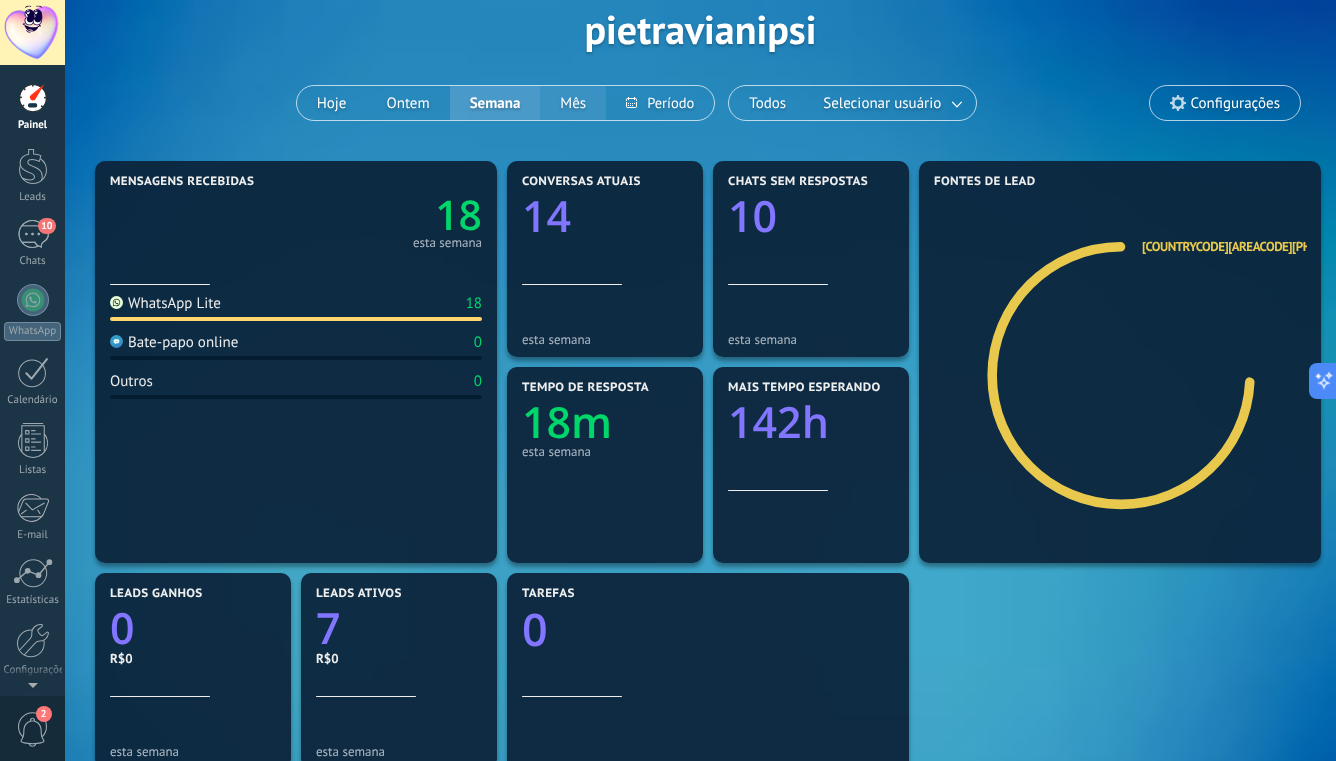 click on "Mês" at bounding box center [573, 103] 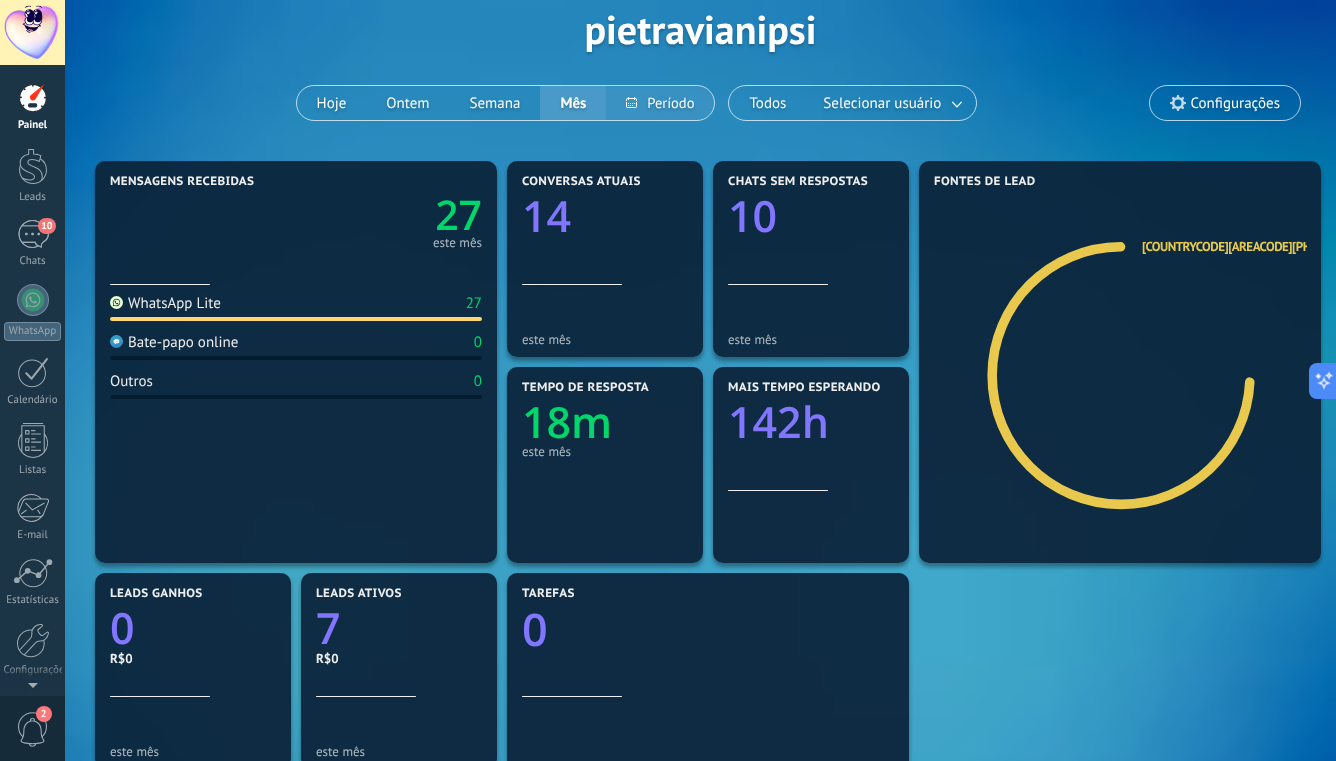 click at bounding box center (660, 103) 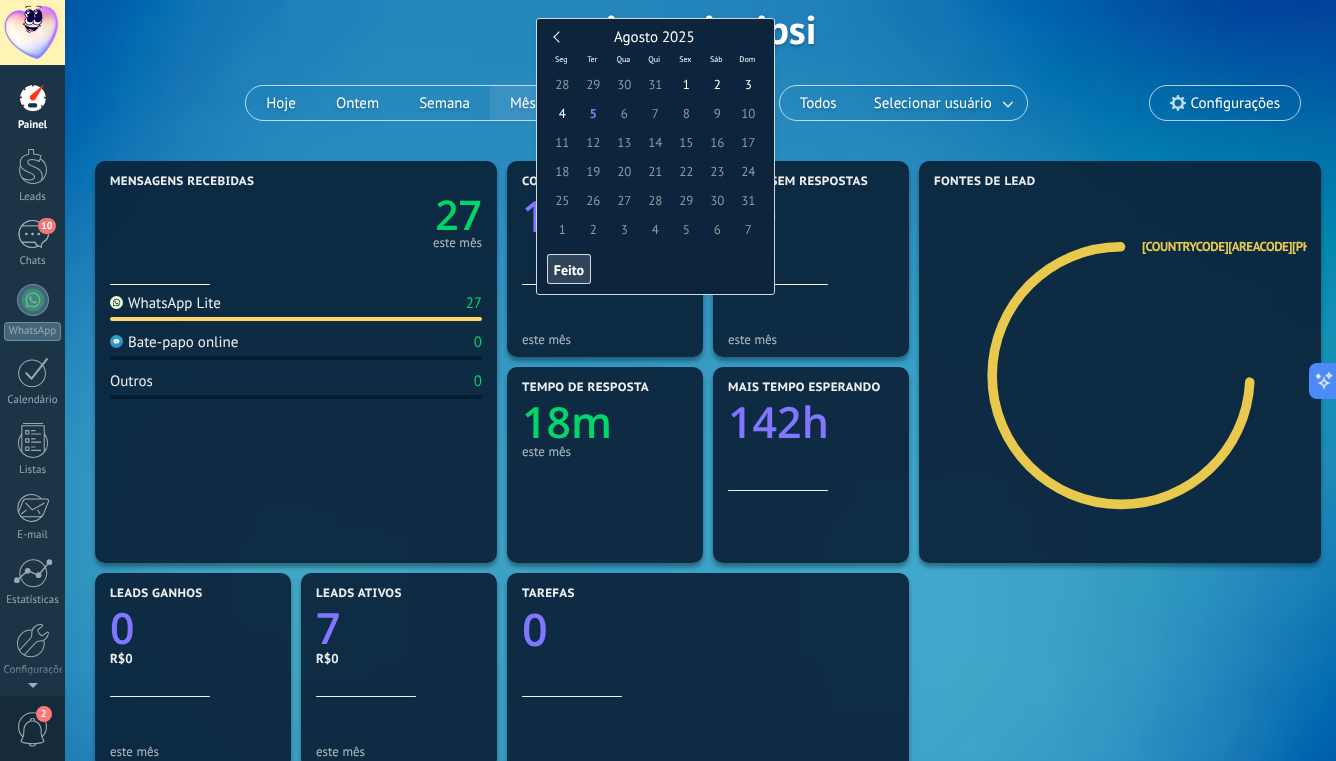 click on "Hoje Ontem Semana Mês" at bounding box center [505, 103] 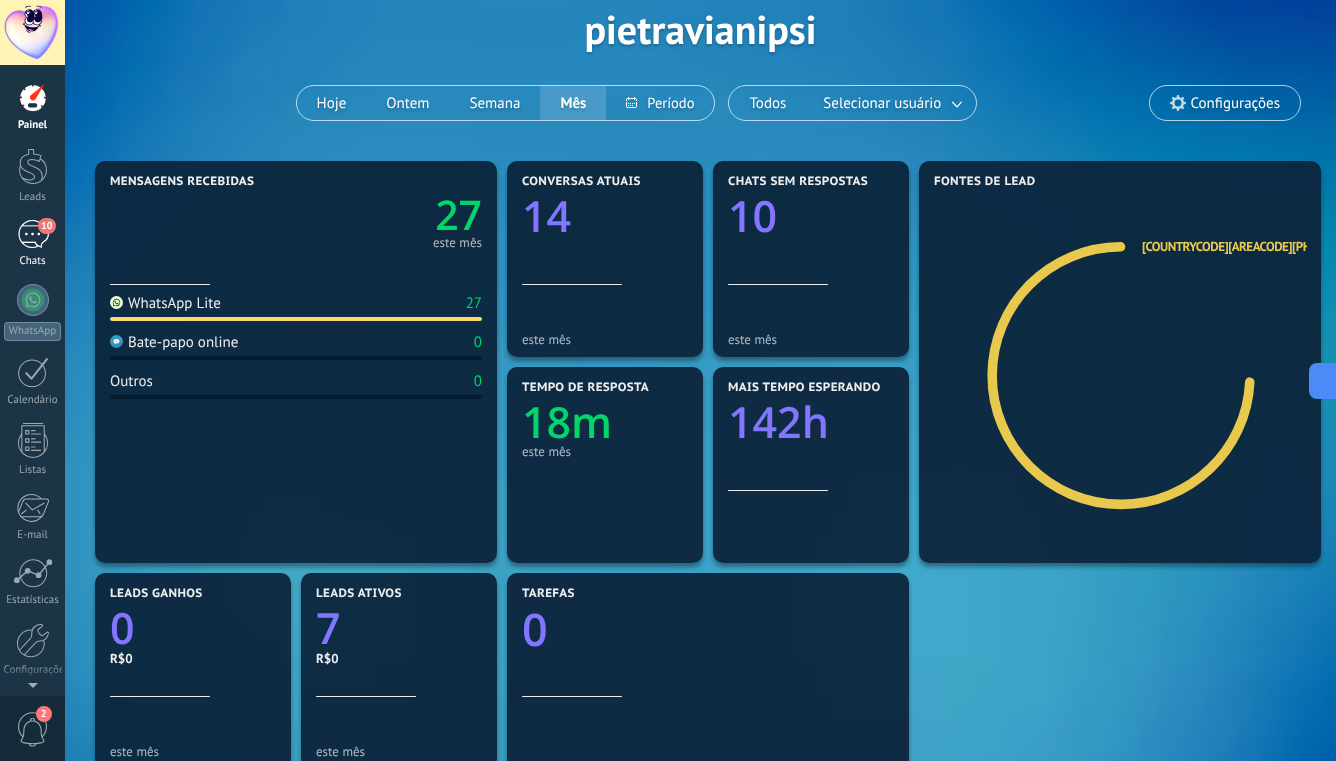 click on "10" at bounding box center [33, 234] 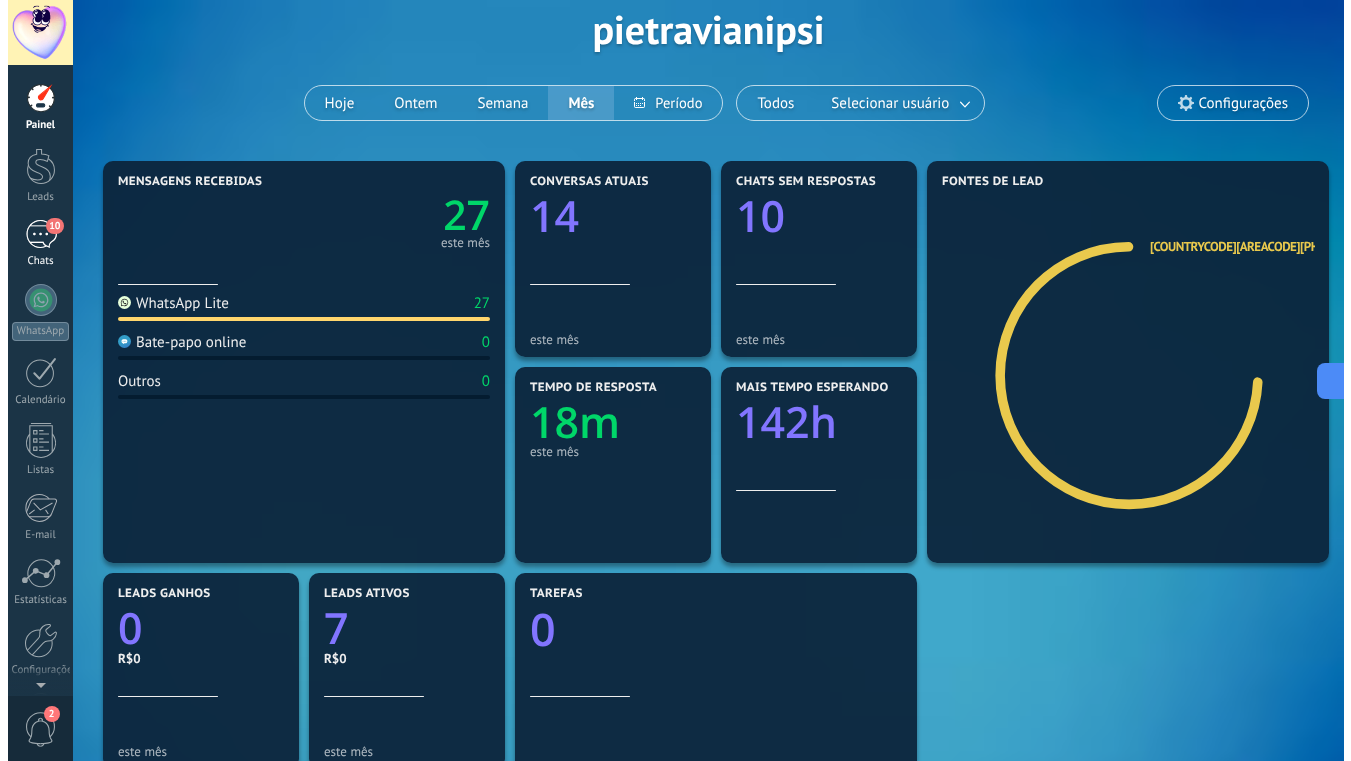 scroll, scrollTop: 0, scrollLeft: 0, axis: both 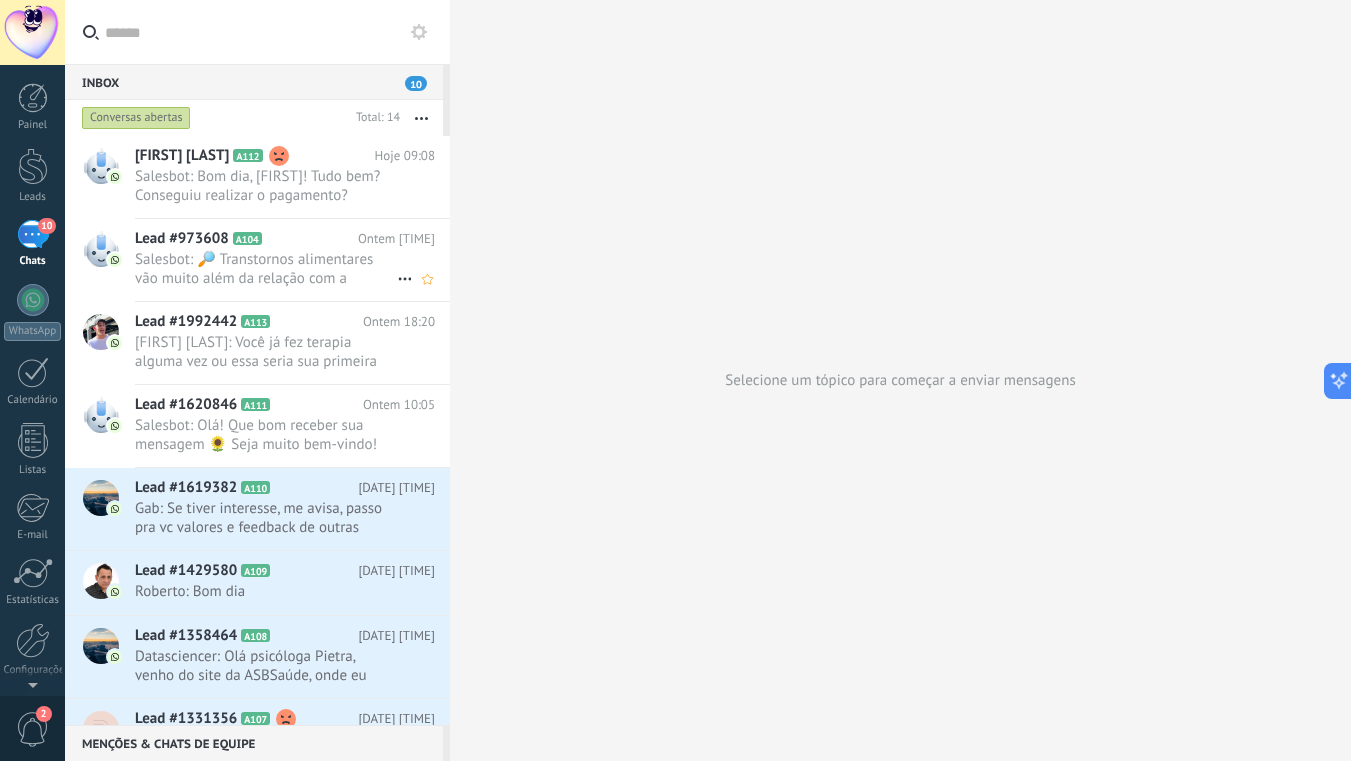 click on "Lead #973608
A104" at bounding box center (246, 239) 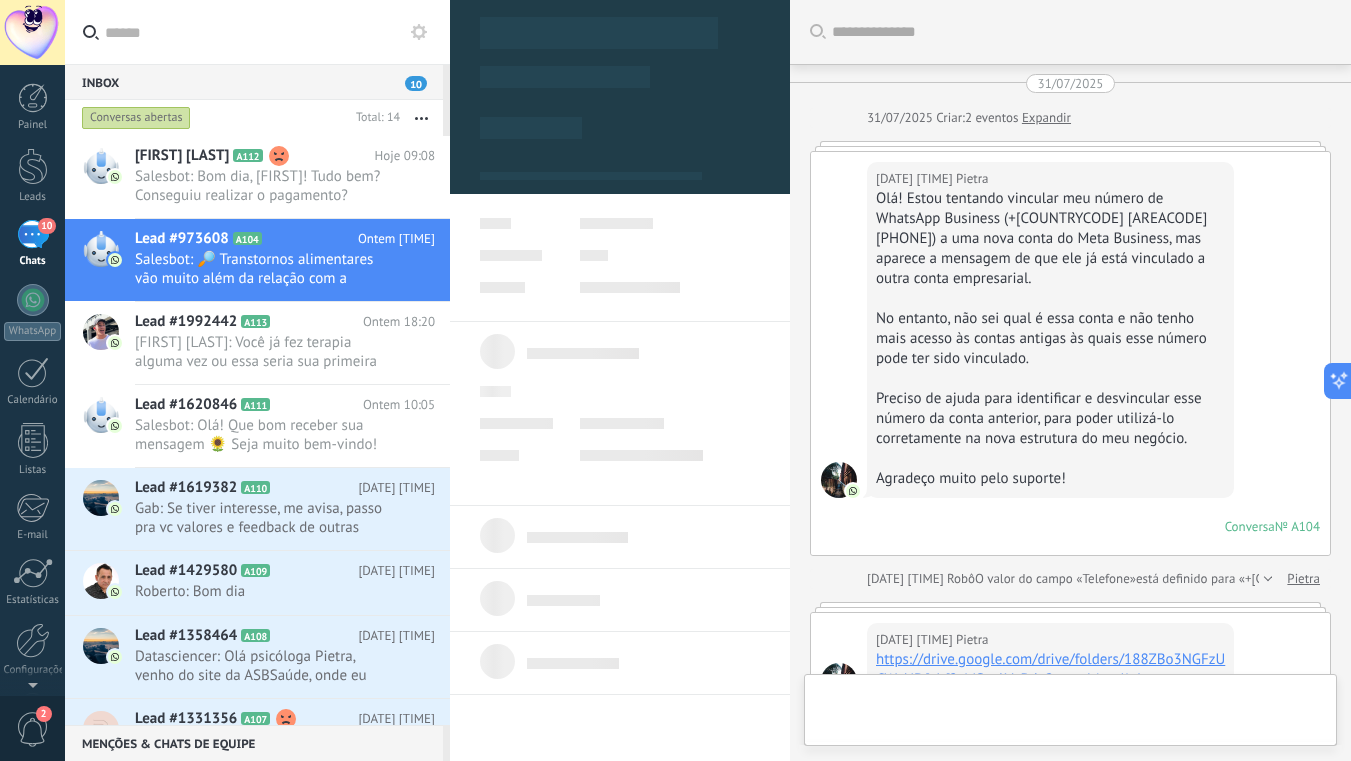 type on "**********" 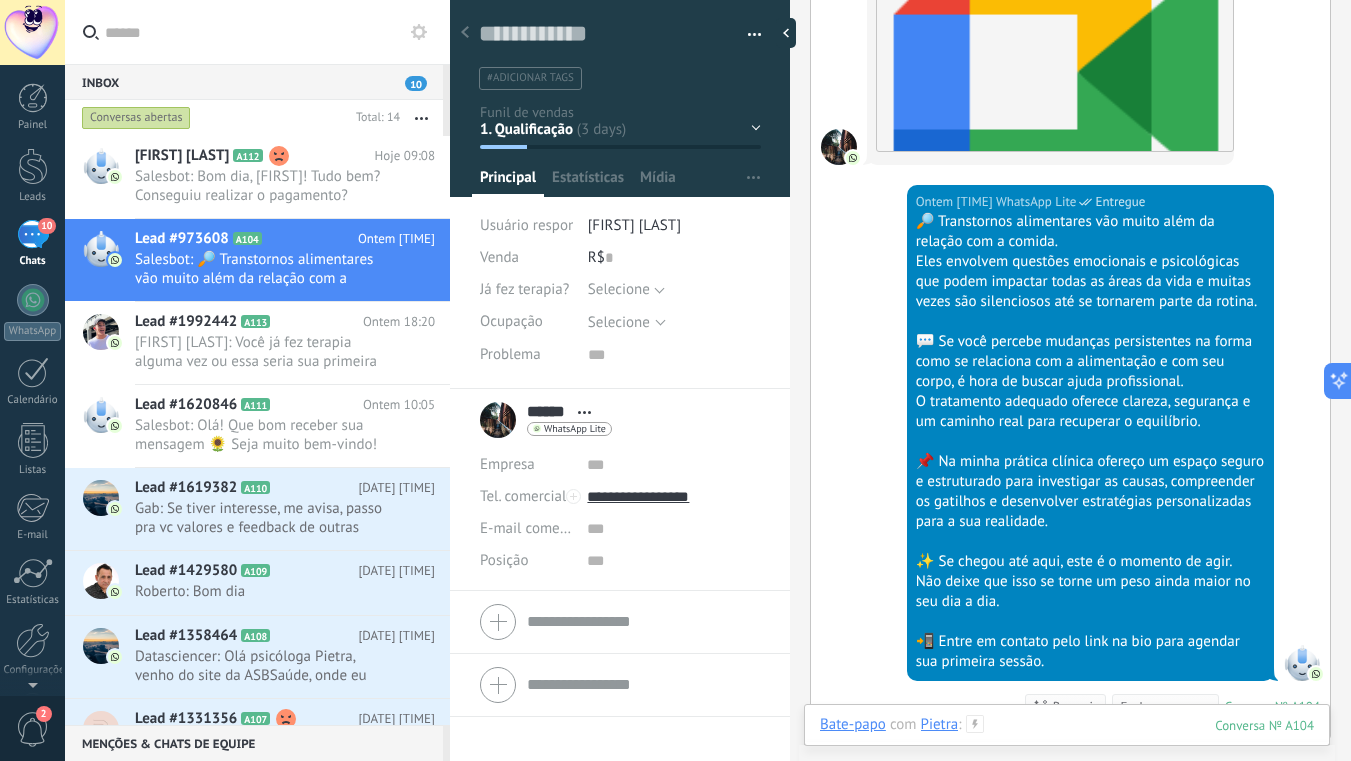 click at bounding box center [1067, 745] 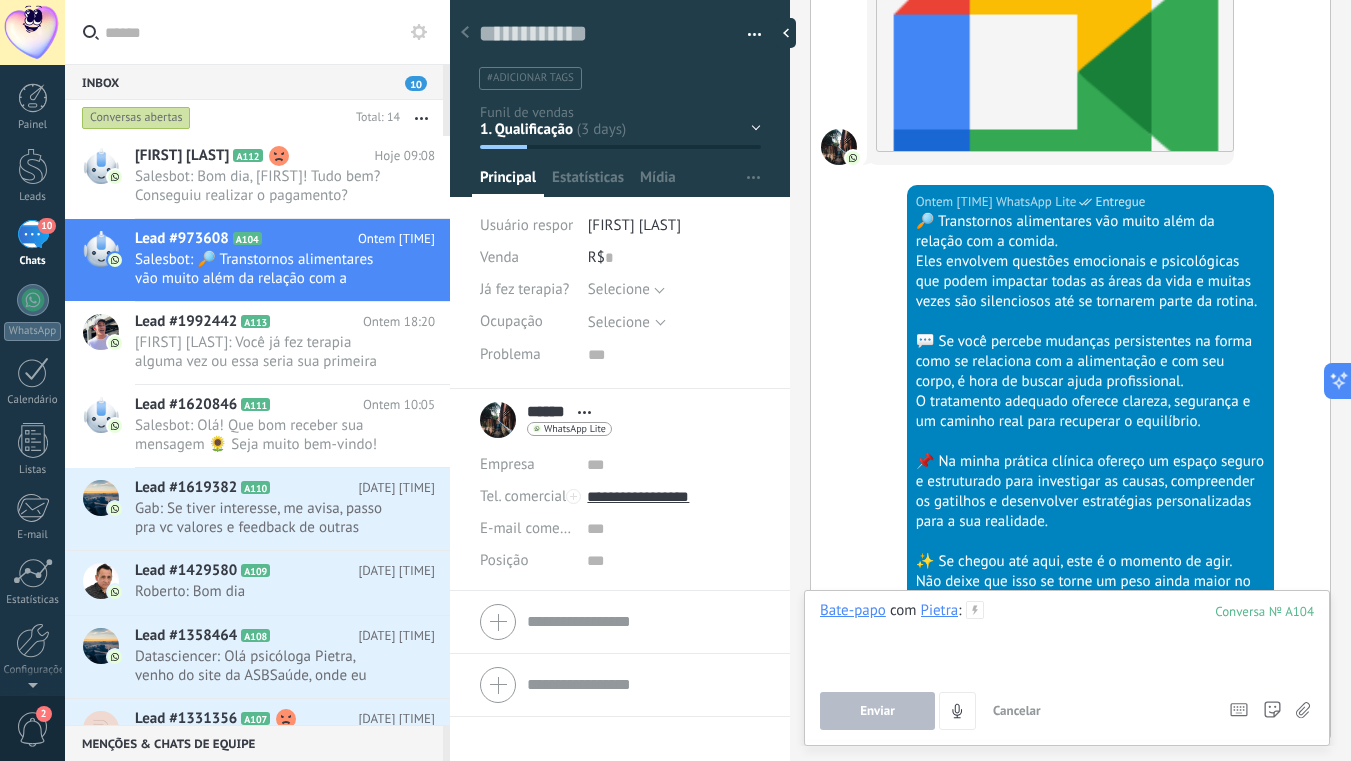 type 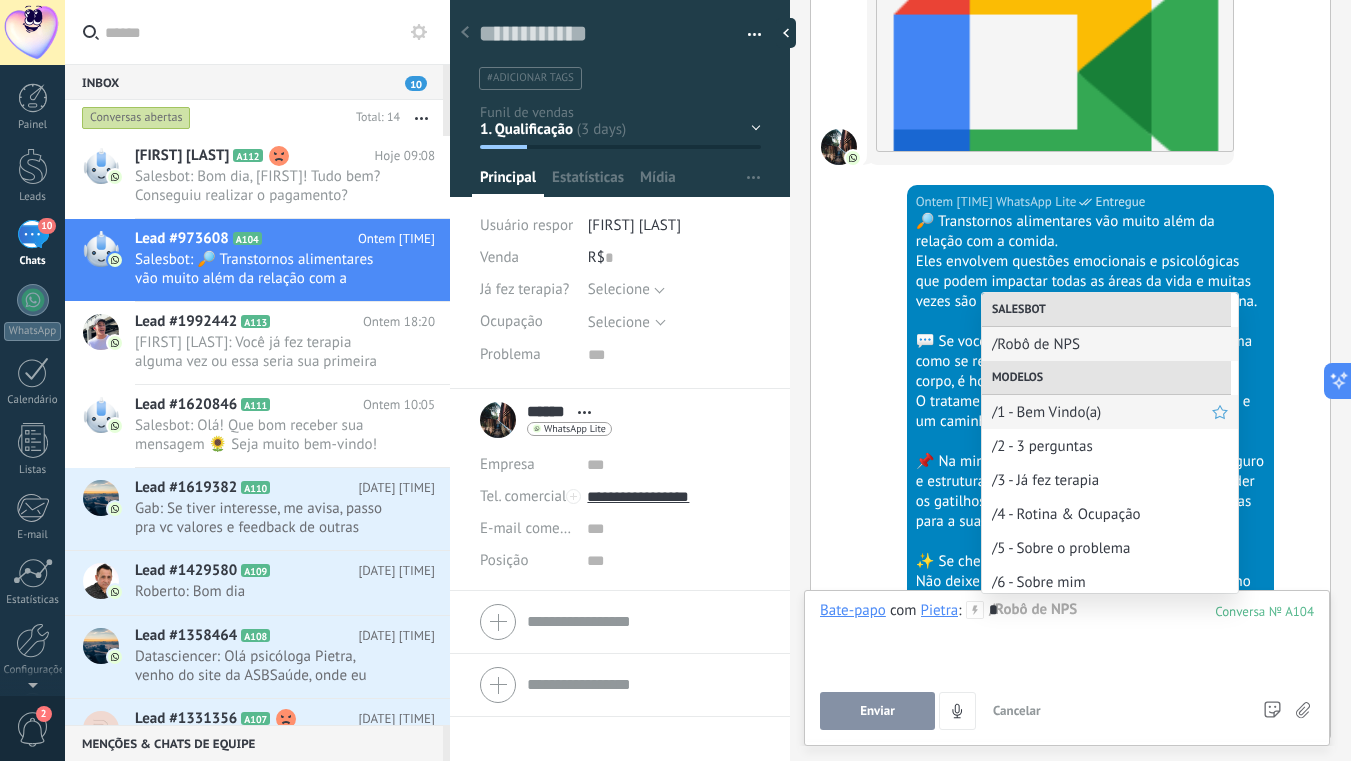 click on "/1 - Bem Vindo(a)" at bounding box center (1102, 412) 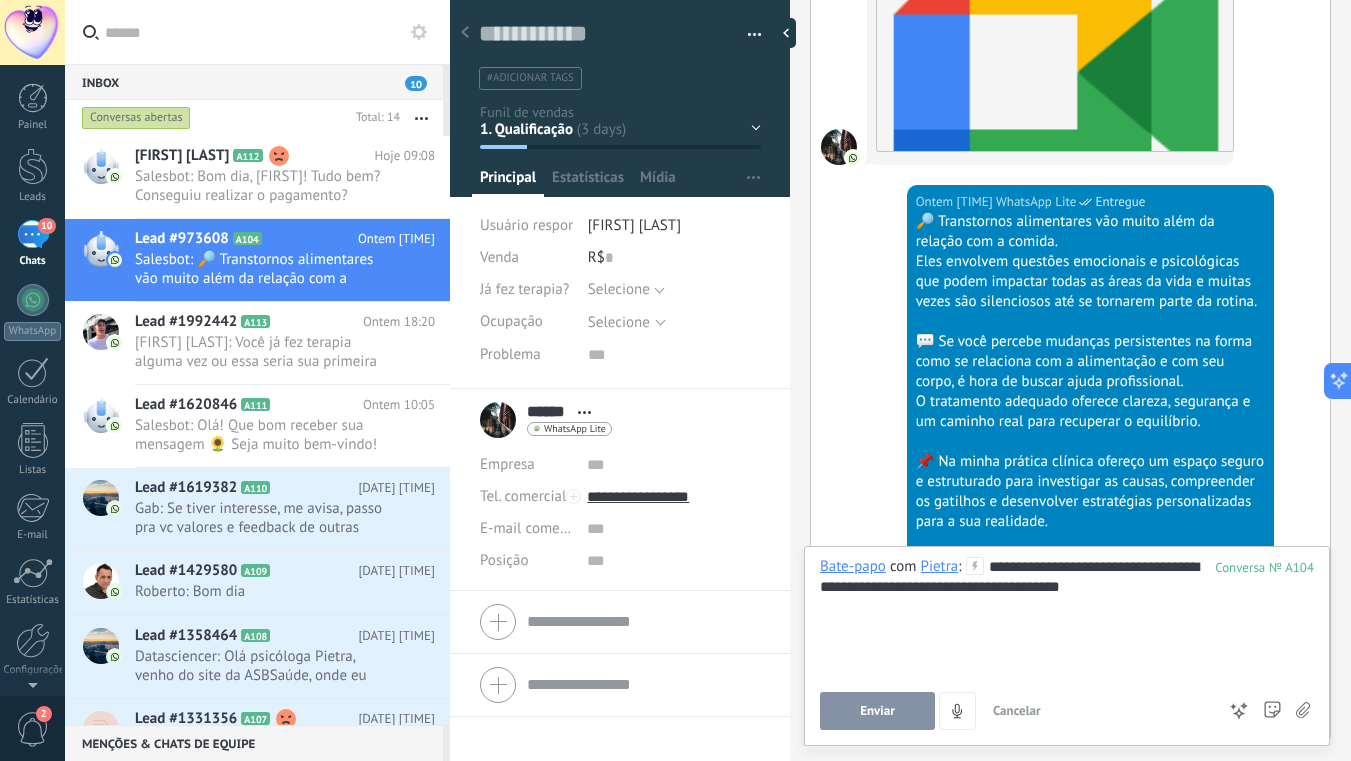 click on "Enviar" at bounding box center [877, 711] 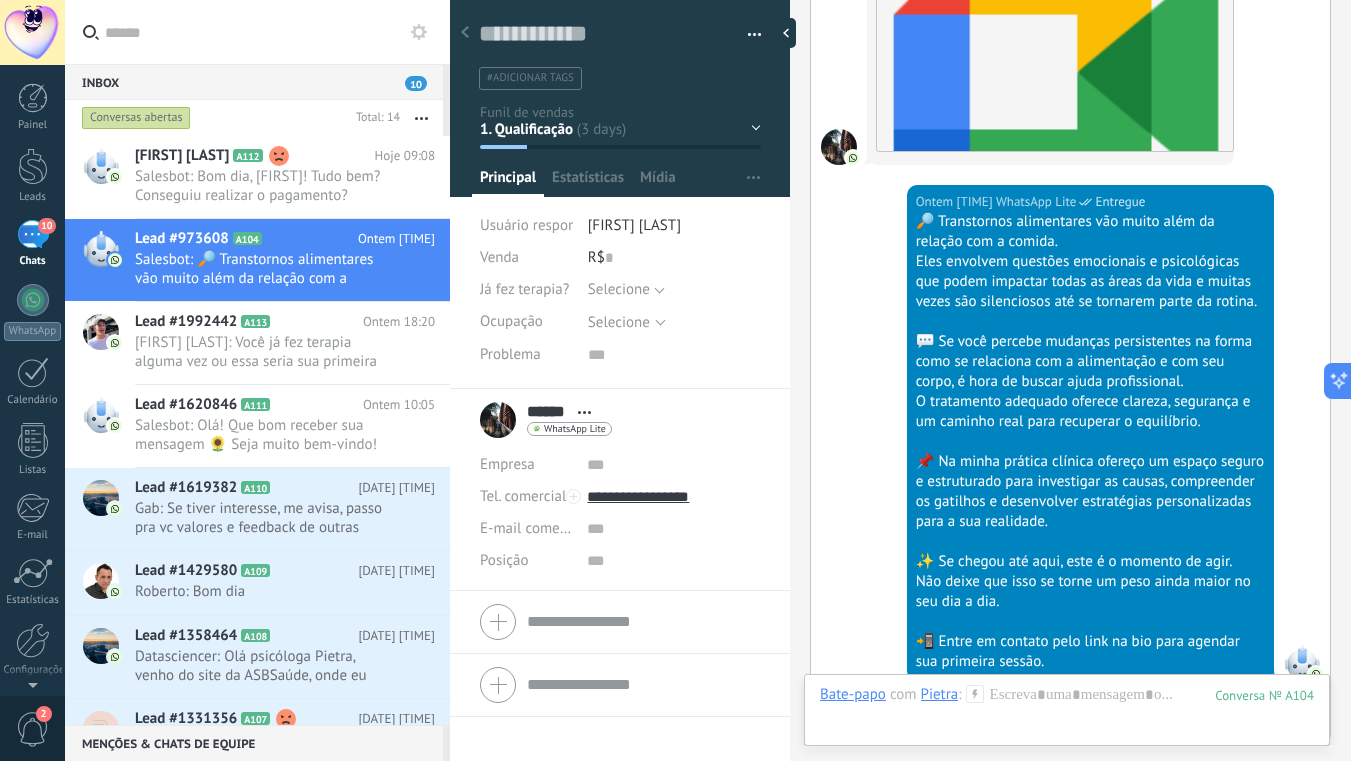scroll, scrollTop: 4033, scrollLeft: 0, axis: vertical 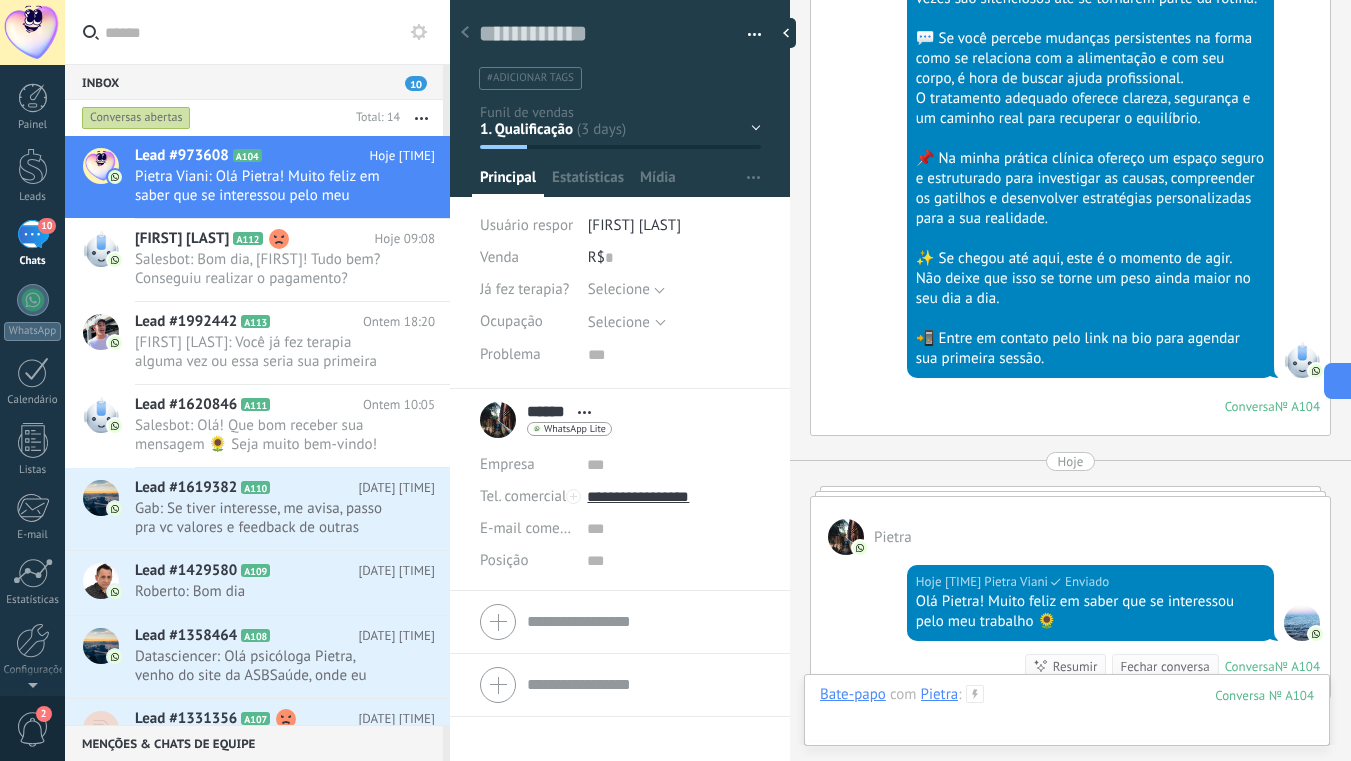 click at bounding box center (1067, 715) 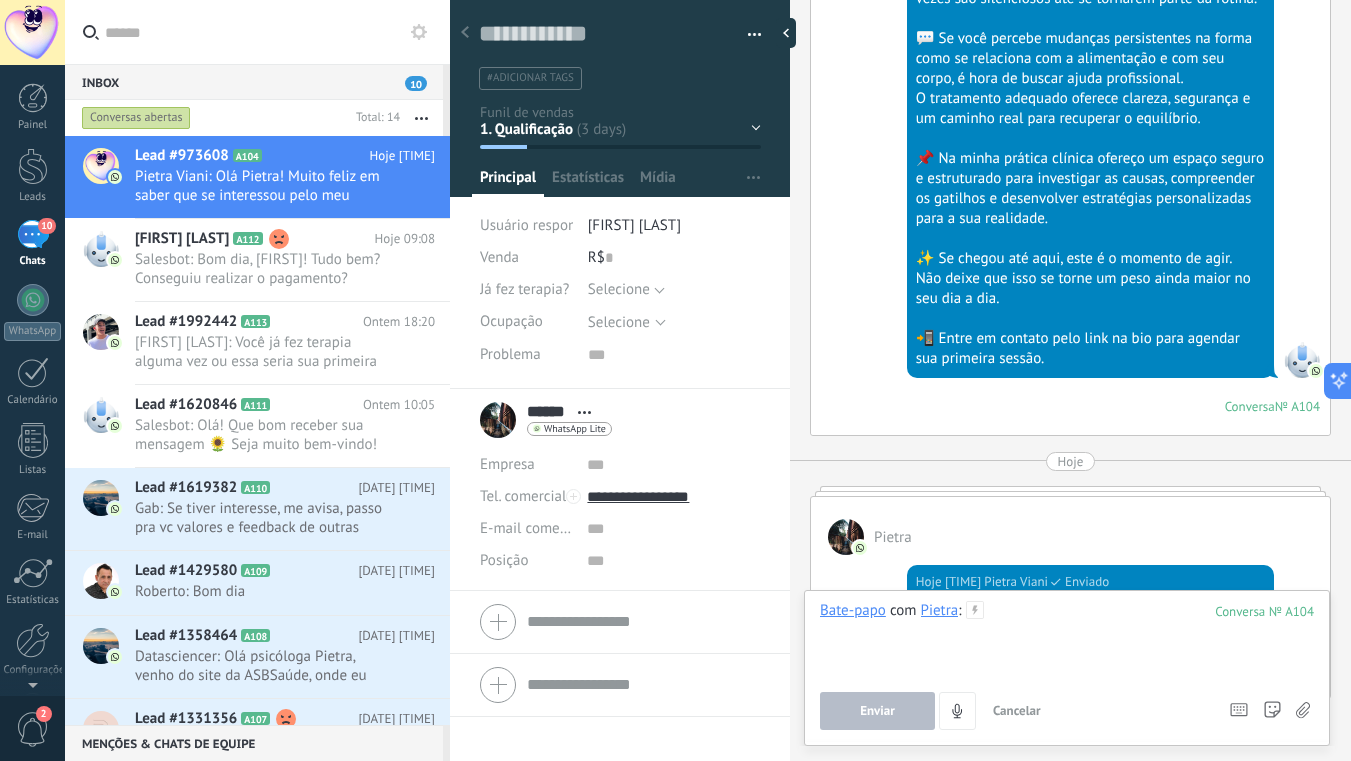 type 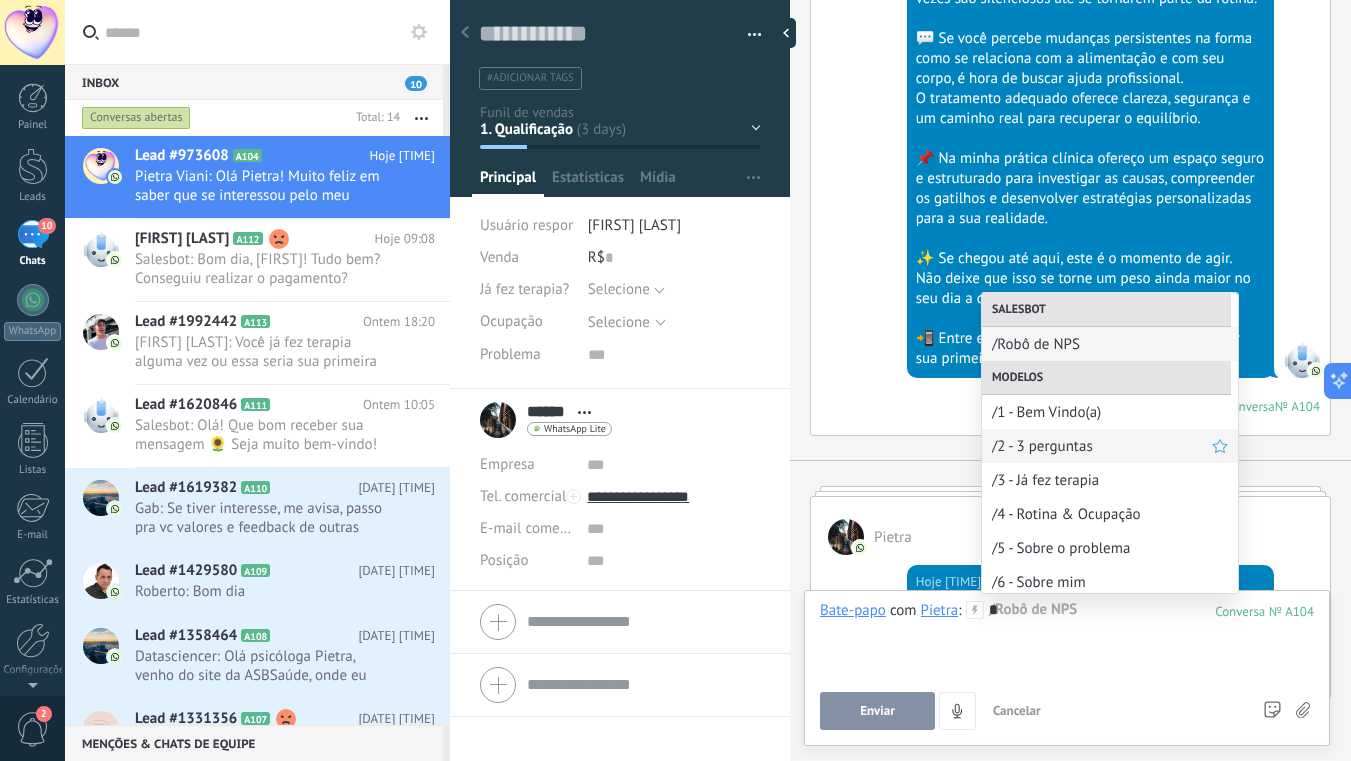 click on "/2 - 3 perguntas" at bounding box center (1102, 446) 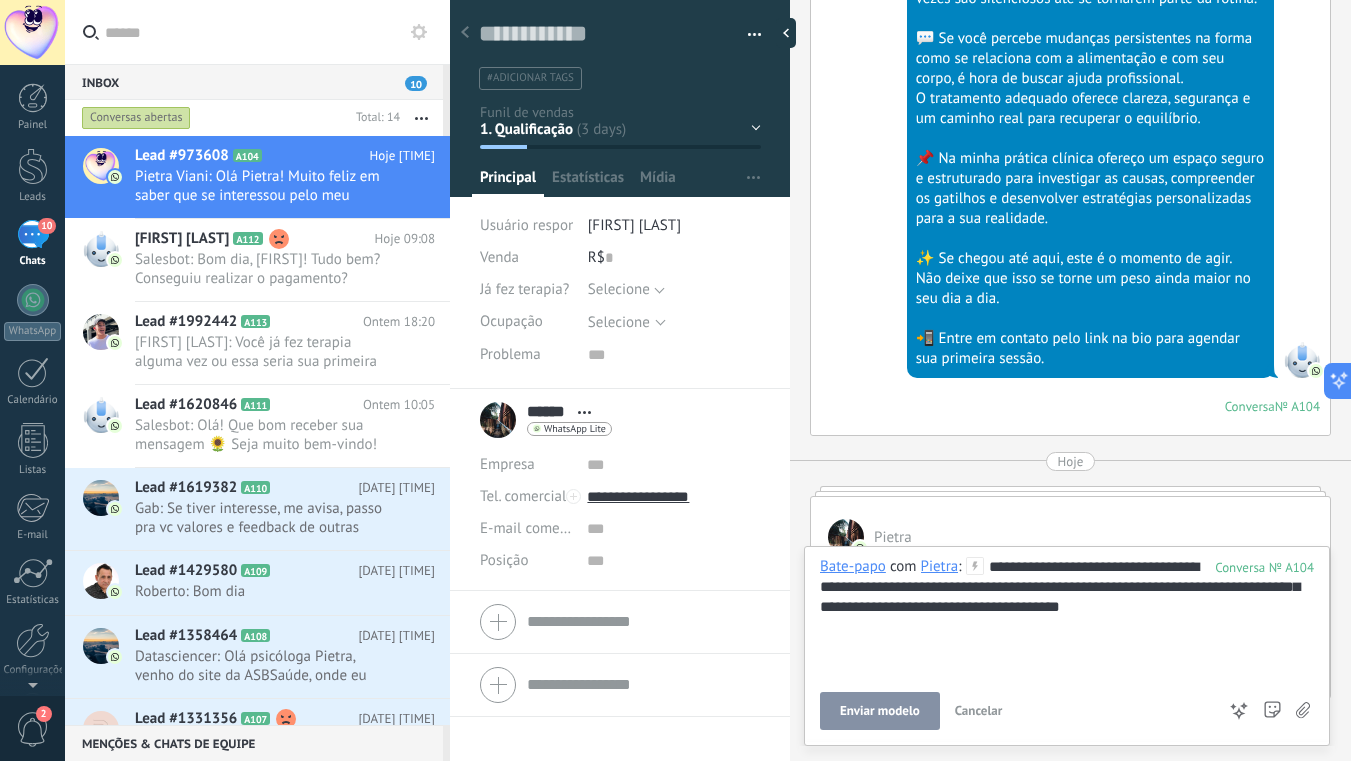 click on "Enviar modelo" at bounding box center (880, 711) 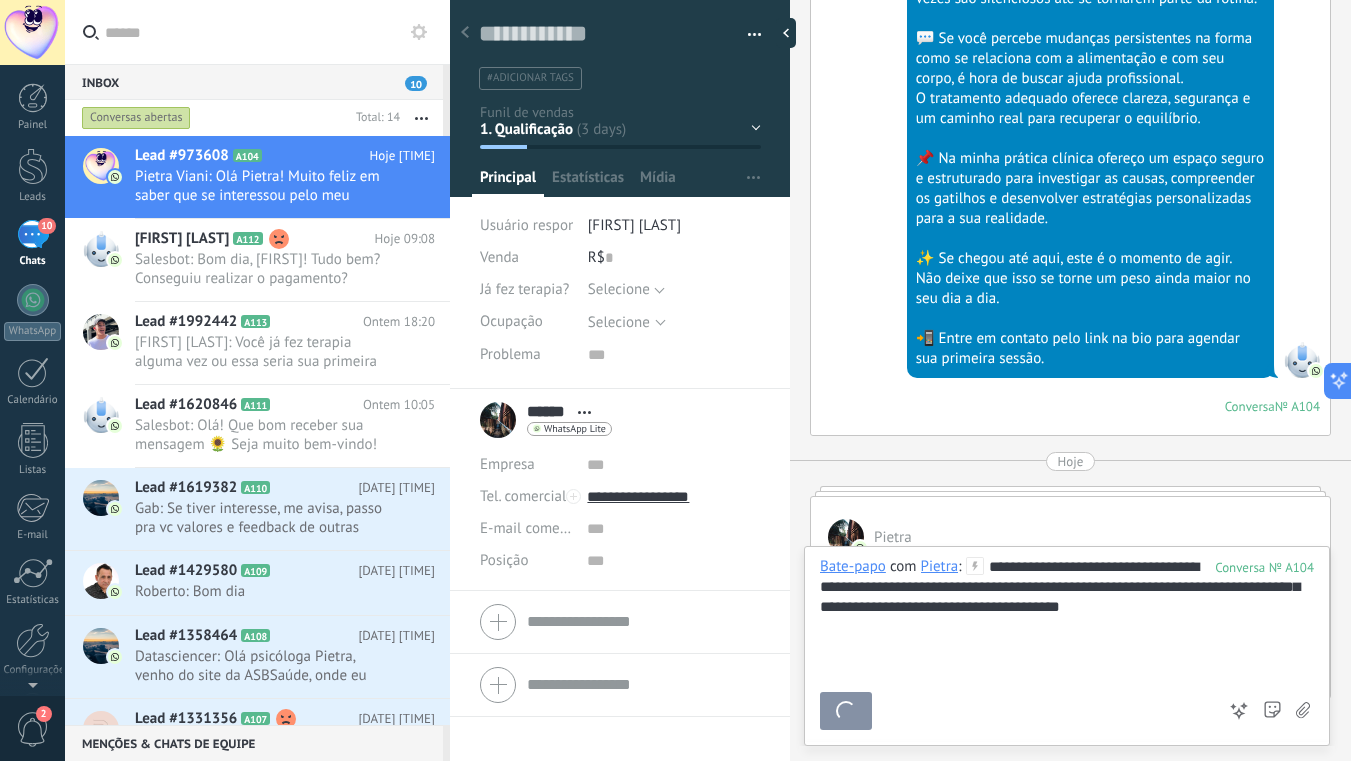 scroll, scrollTop: 4397, scrollLeft: 0, axis: vertical 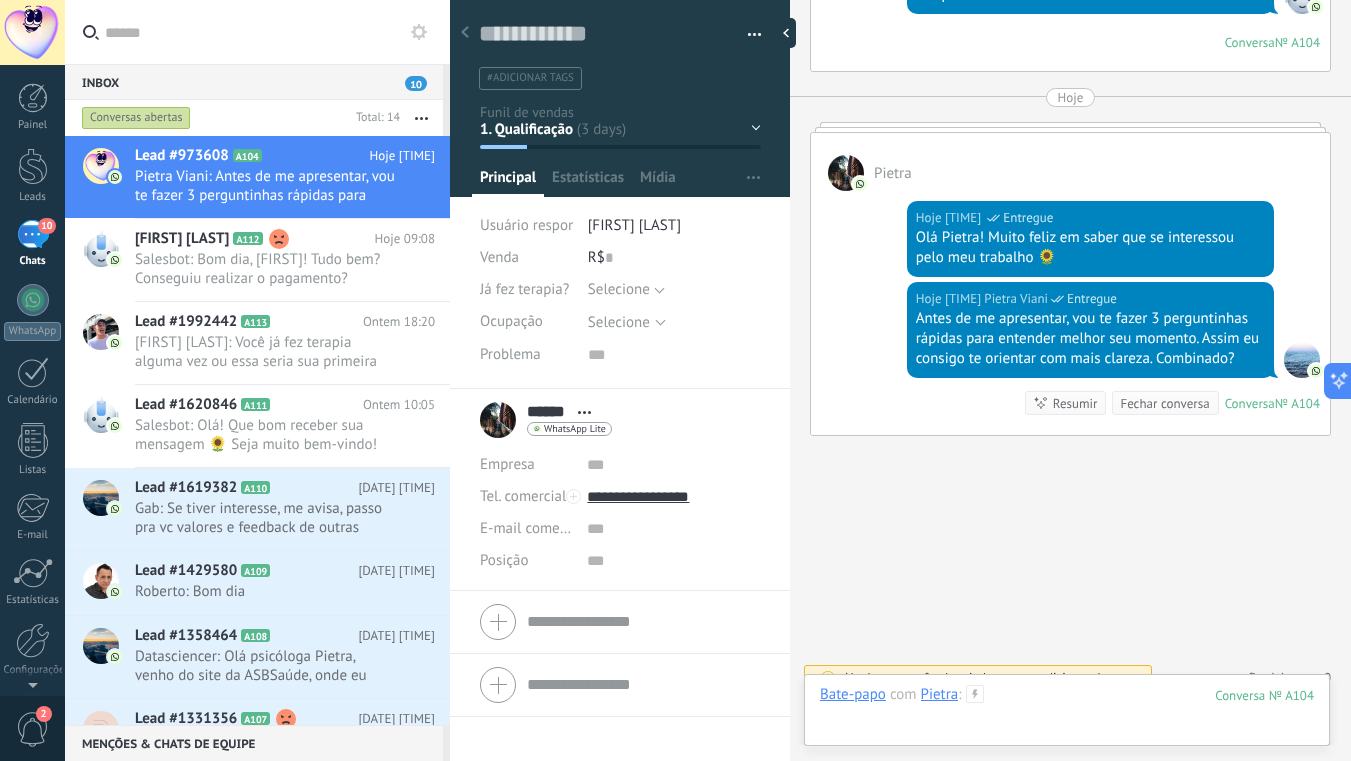 click at bounding box center [1067, 715] 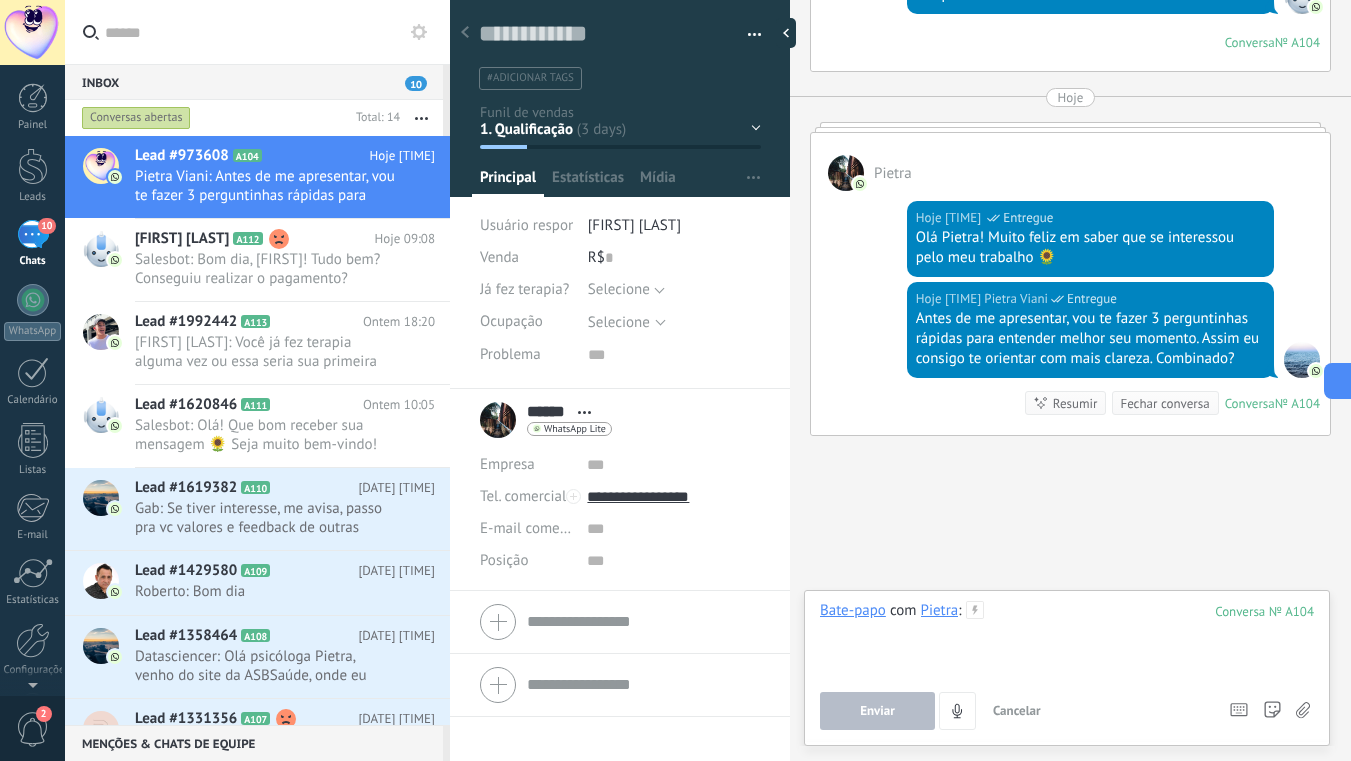 type 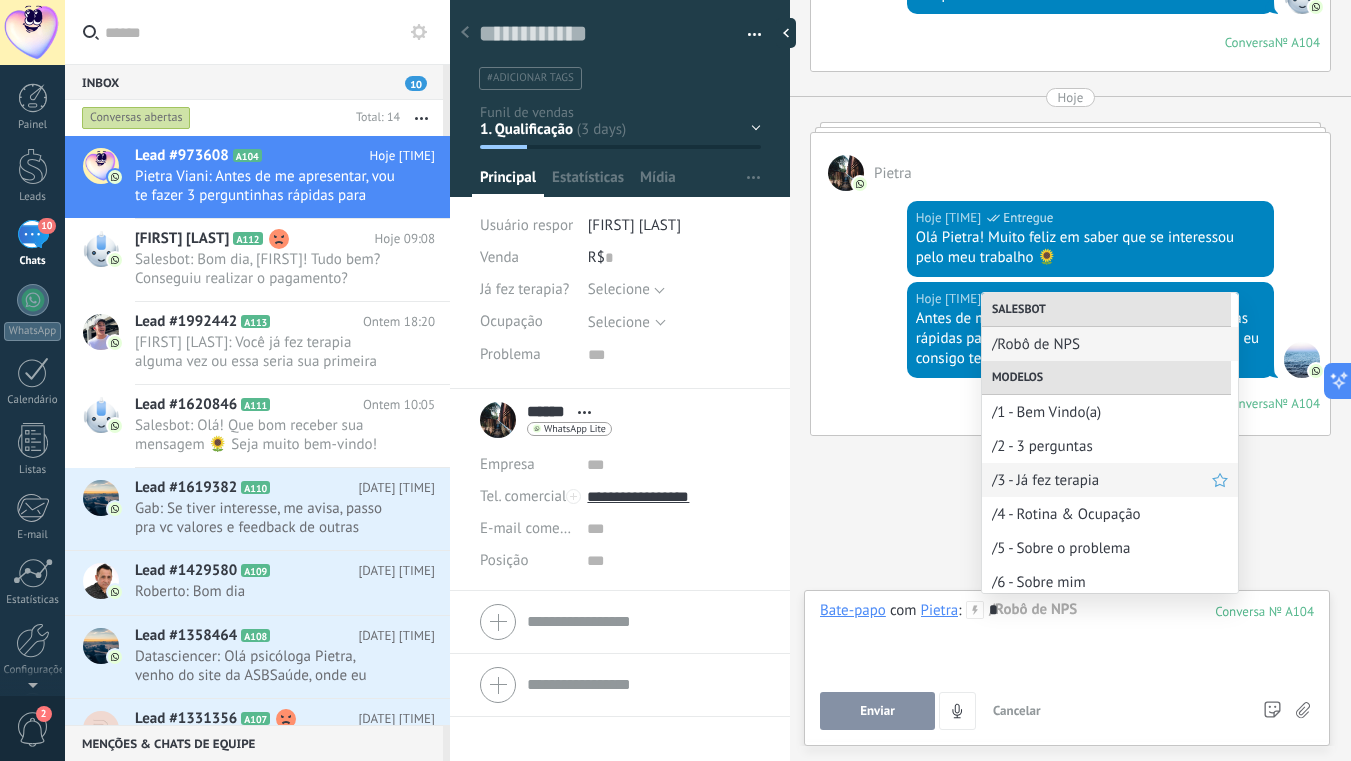 click on "/3 - Já fez terapia" at bounding box center (1102, 480) 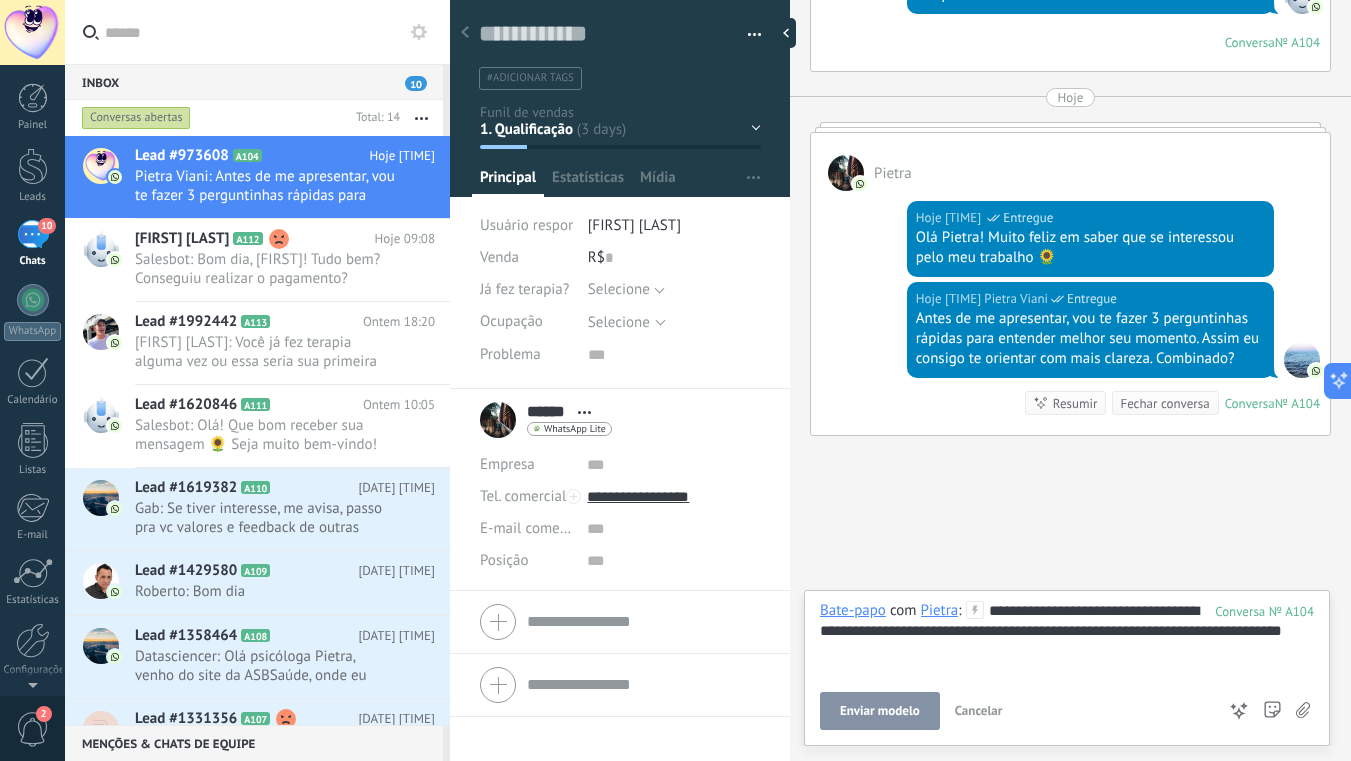 click on "Enviar modelo" at bounding box center [880, 711] 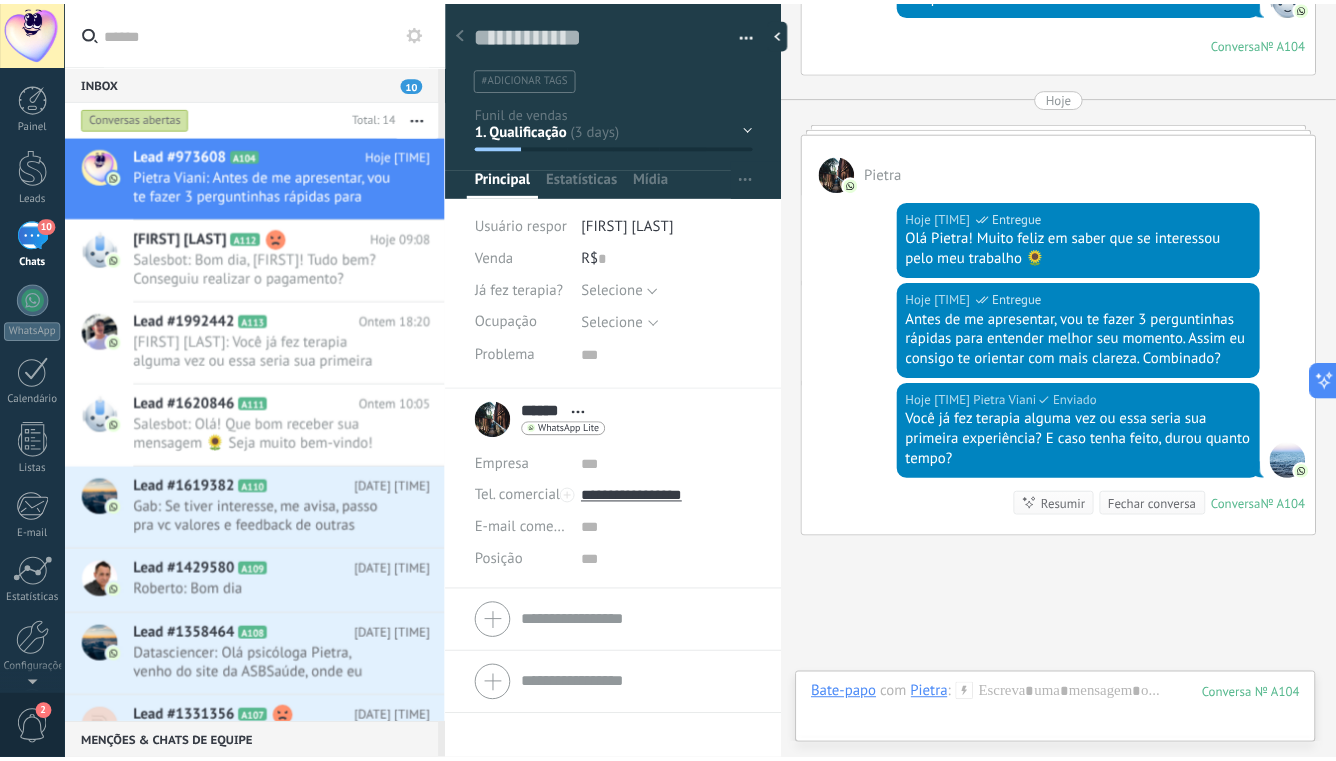 scroll, scrollTop: 4498, scrollLeft: 0, axis: vertical 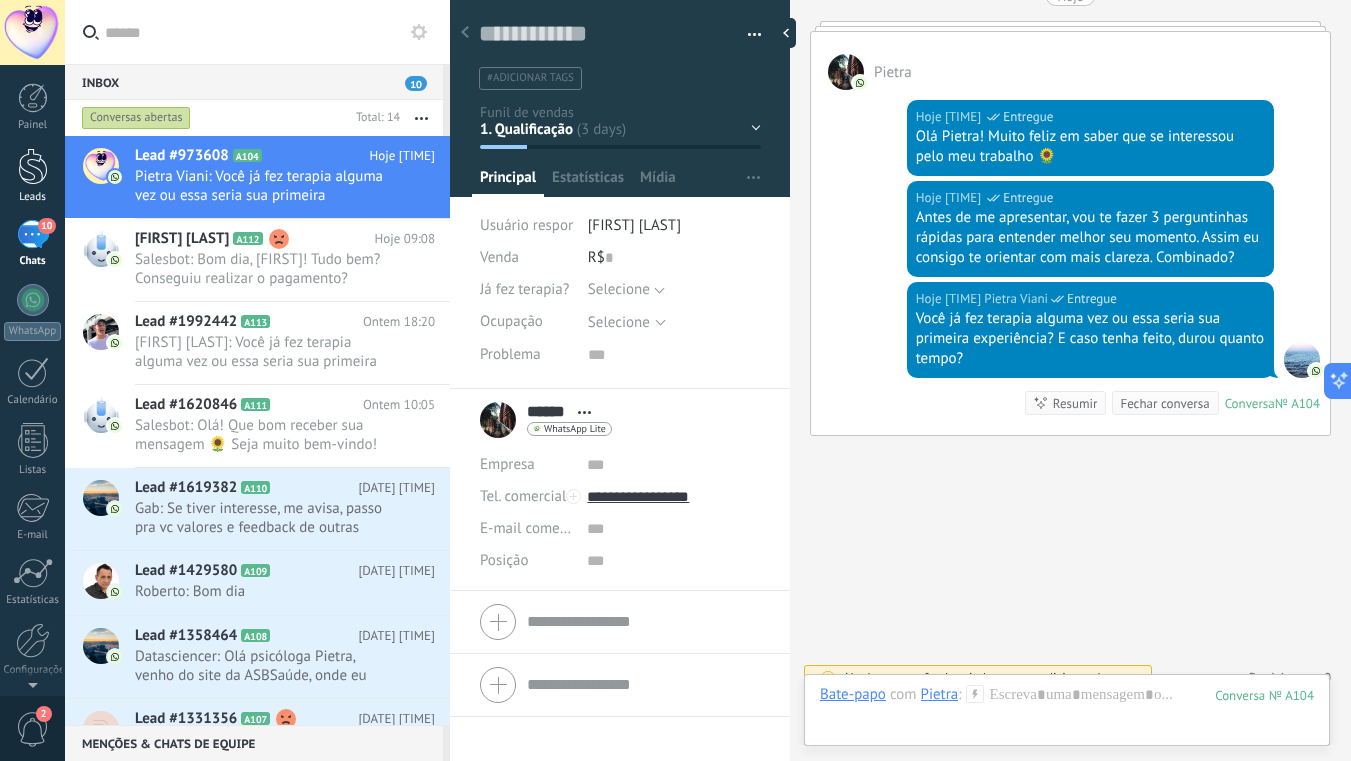 click on "Leads" at bounding box center [32, 176] 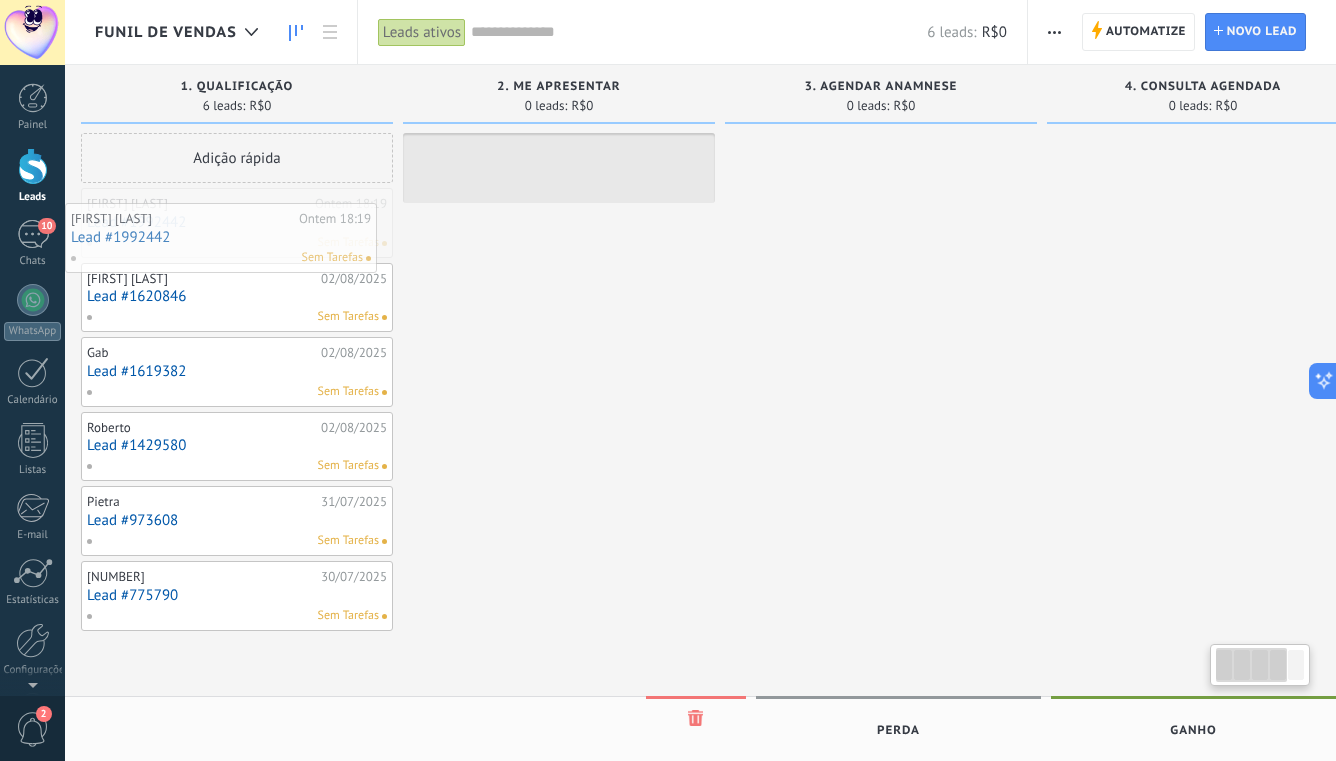 scroll, scrollTop: 0, scrollLeft: 0, axis: both 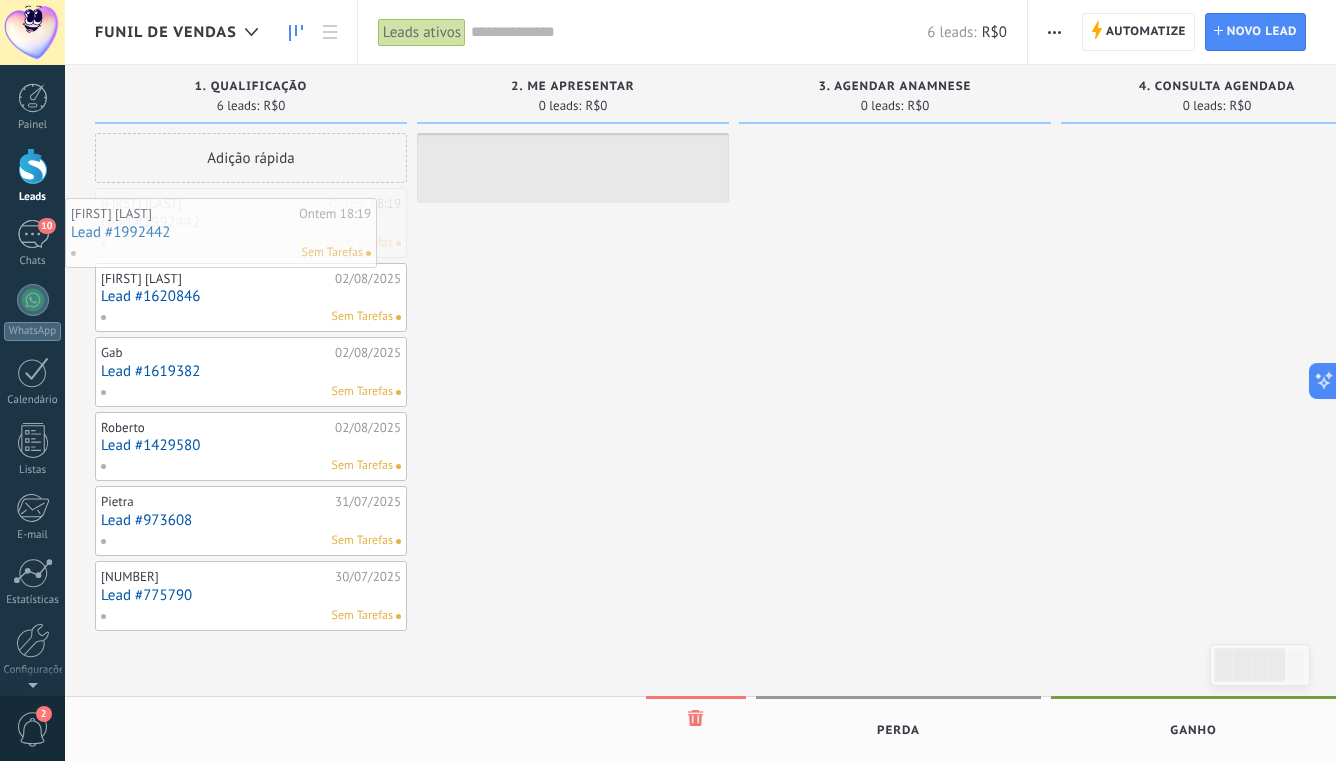 drag, startPoint x: 224, startPoint y: 227, endPoint x: 126, endPoint y: 237, distance: 98.50888 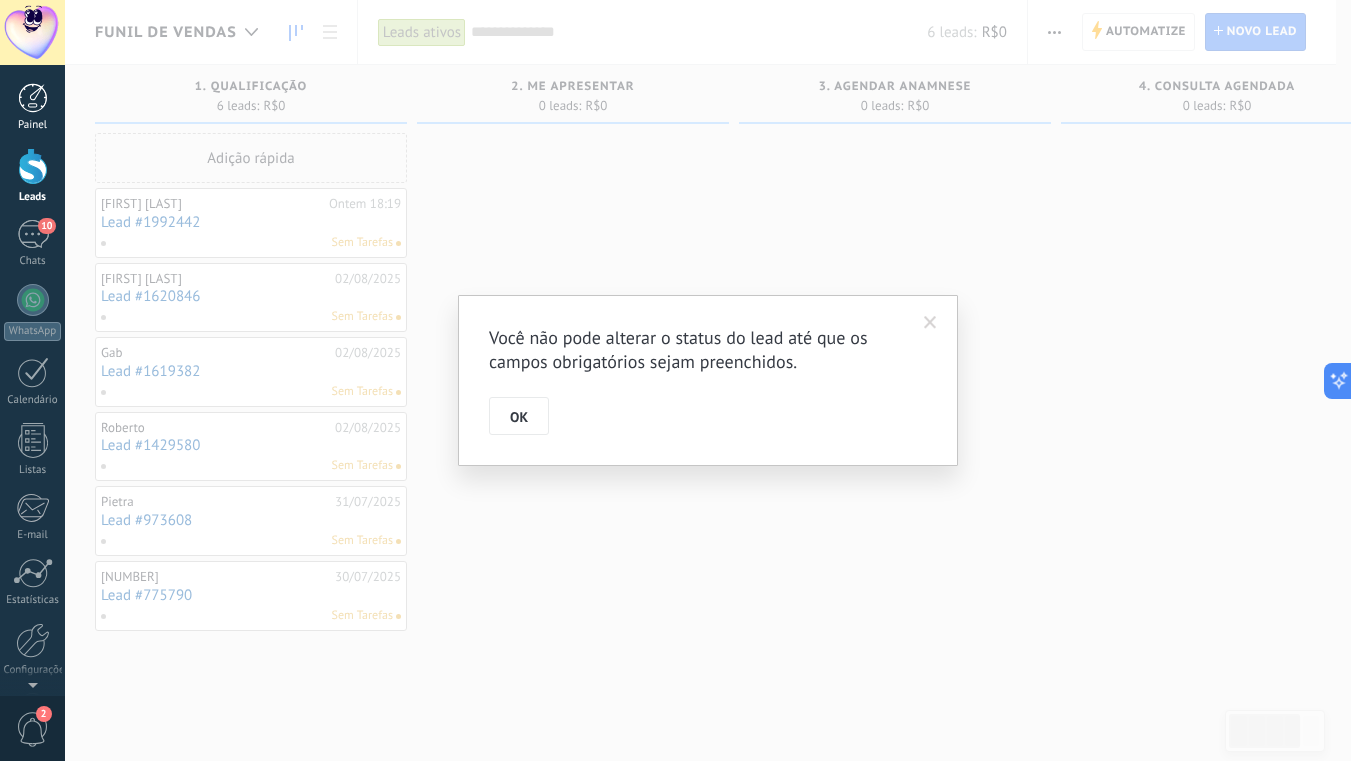click at bounding box center (33, 98) 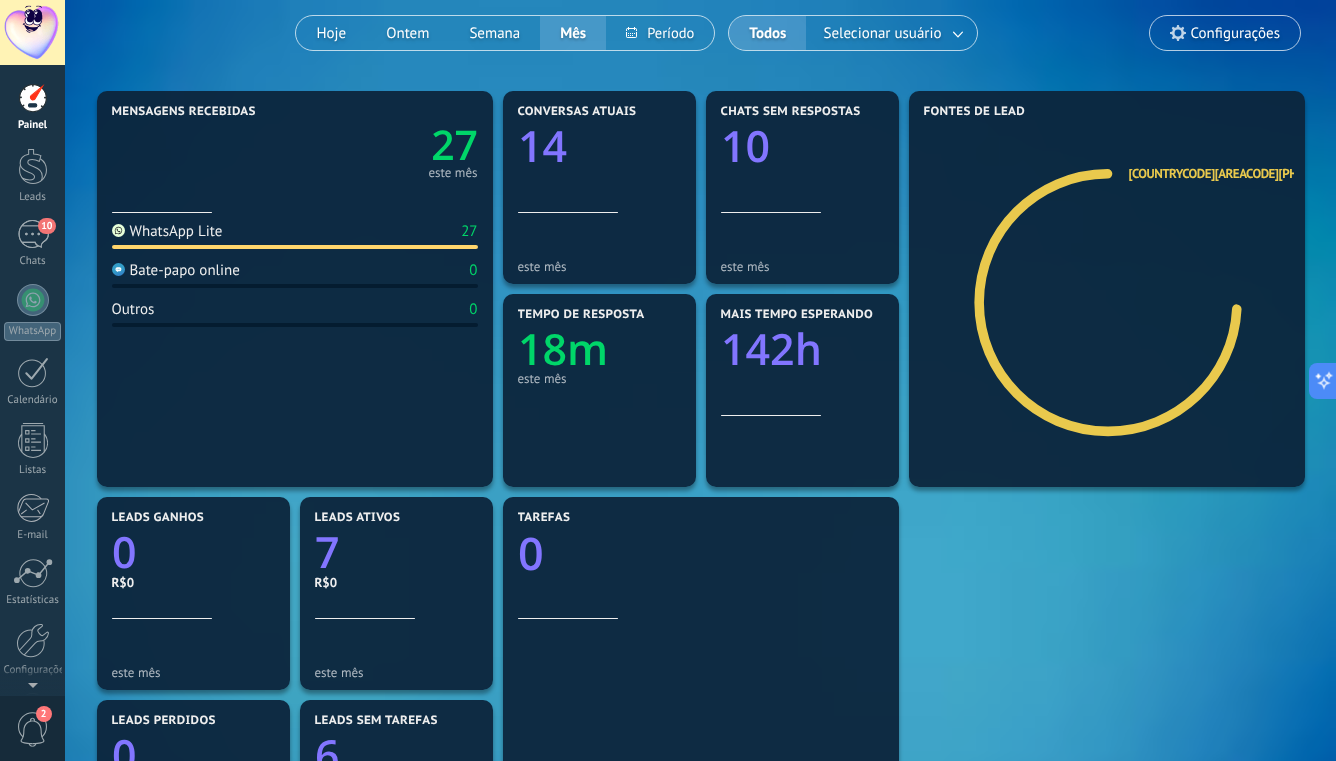 scroll, scrollTop: 507, scrollLeft: 0, axis: vertical 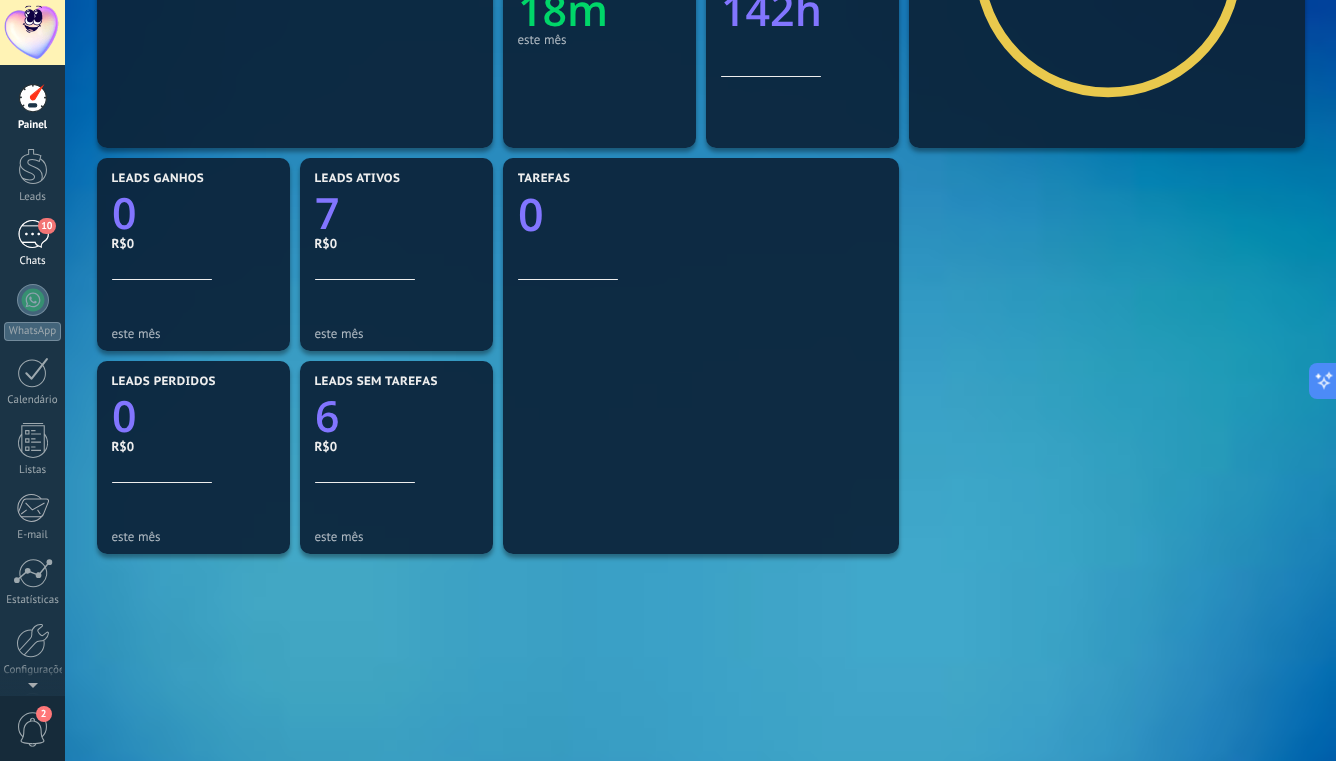 click on "10" at bounding box center [33, 234] 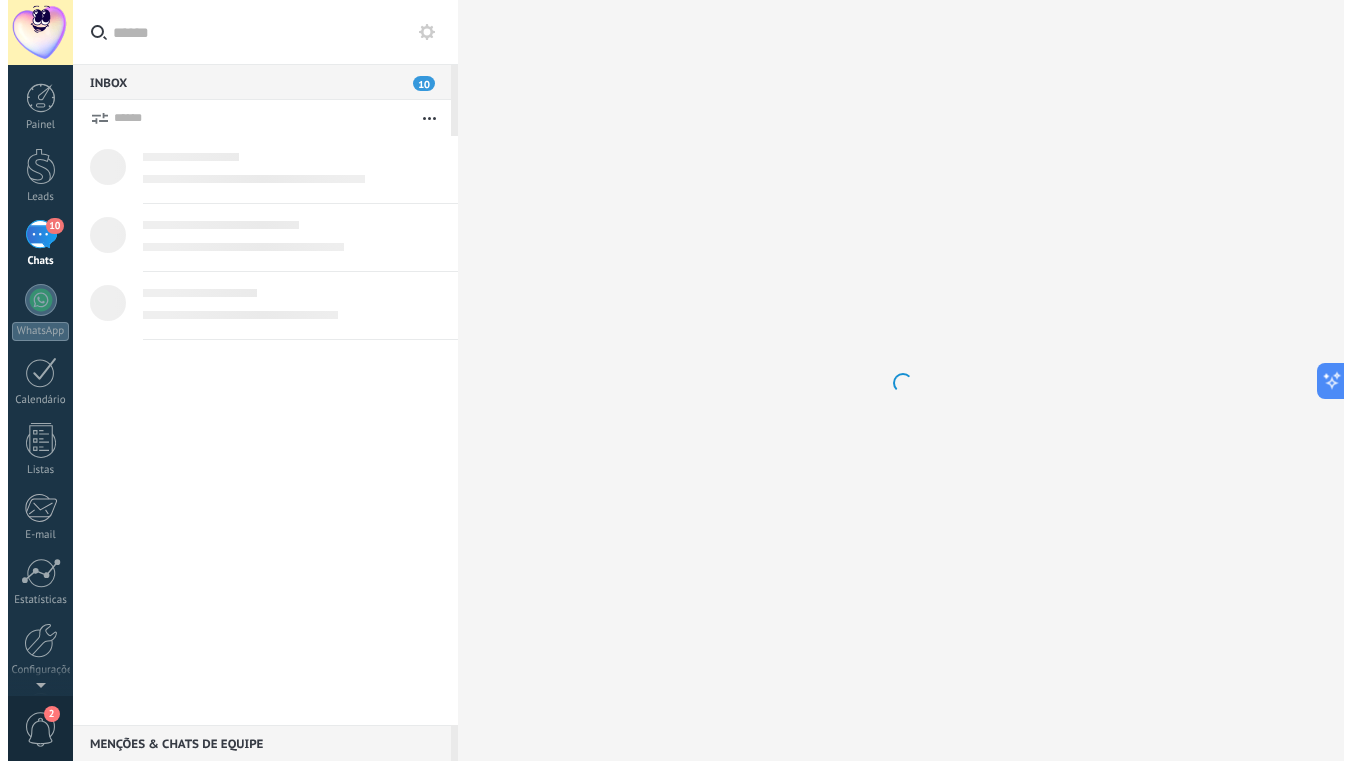 scroll, scrollTop: 0, scrollLeft: 0, axis: both 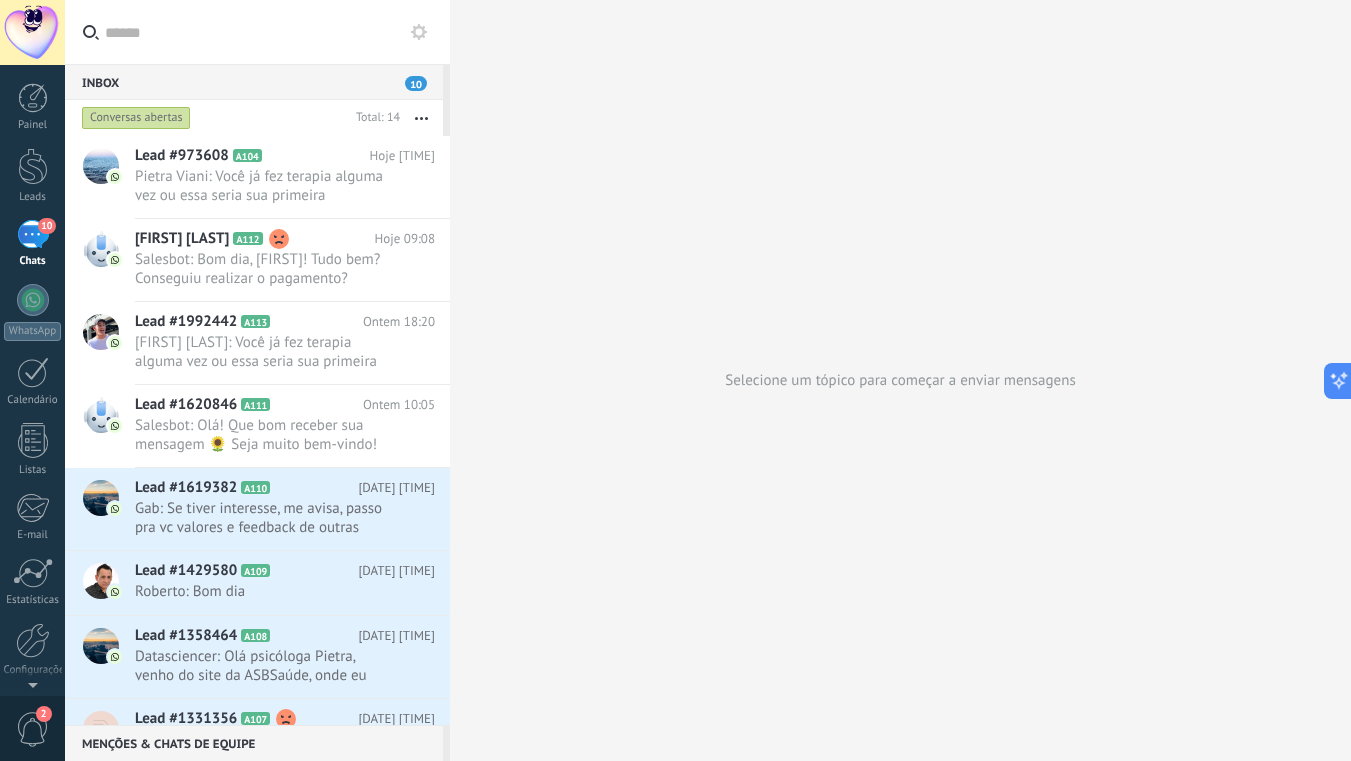 click on "Selecione um tópico para começar a enviar mensagens" at bounding box center [900, 380] 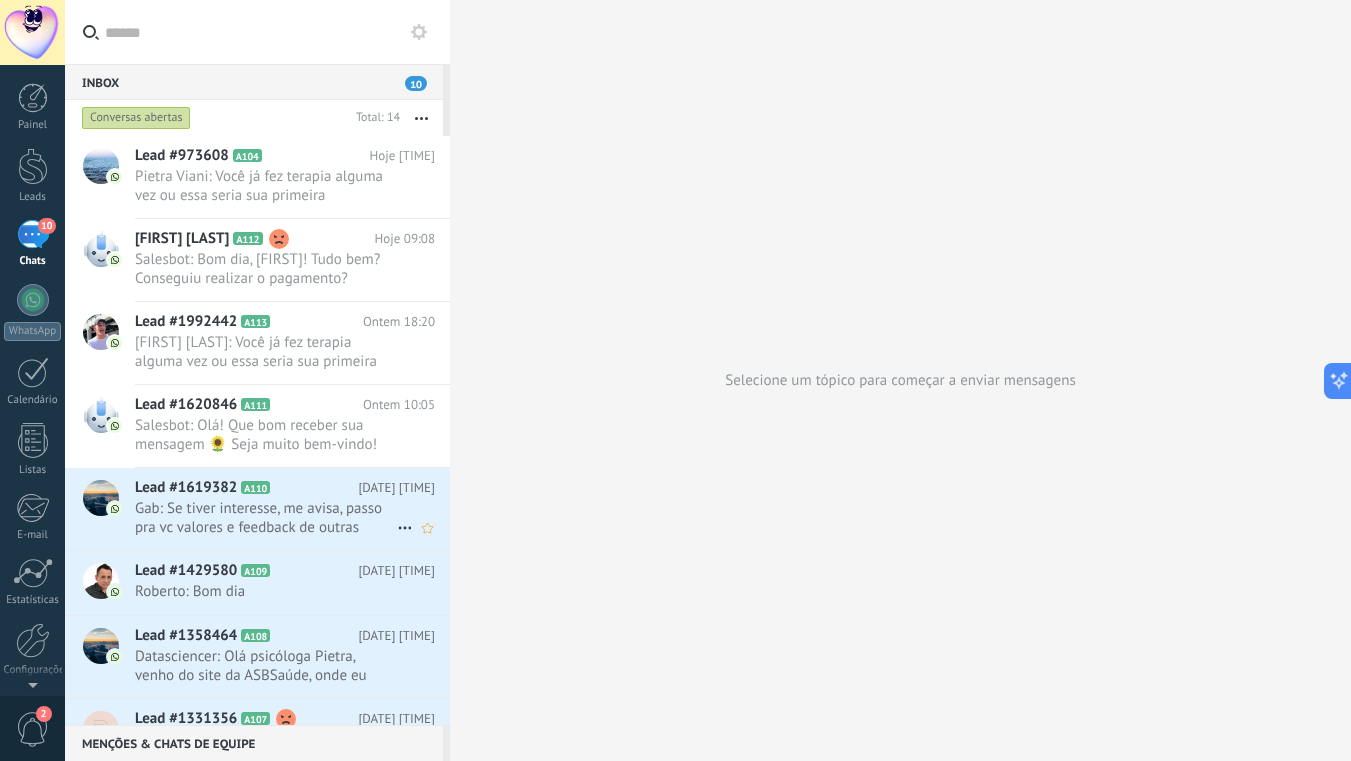 click on "Gab: Se tiver interesse, me avisa, passo pra vc valores e feedback de outras clientes também." at bounding box center (266, 518) 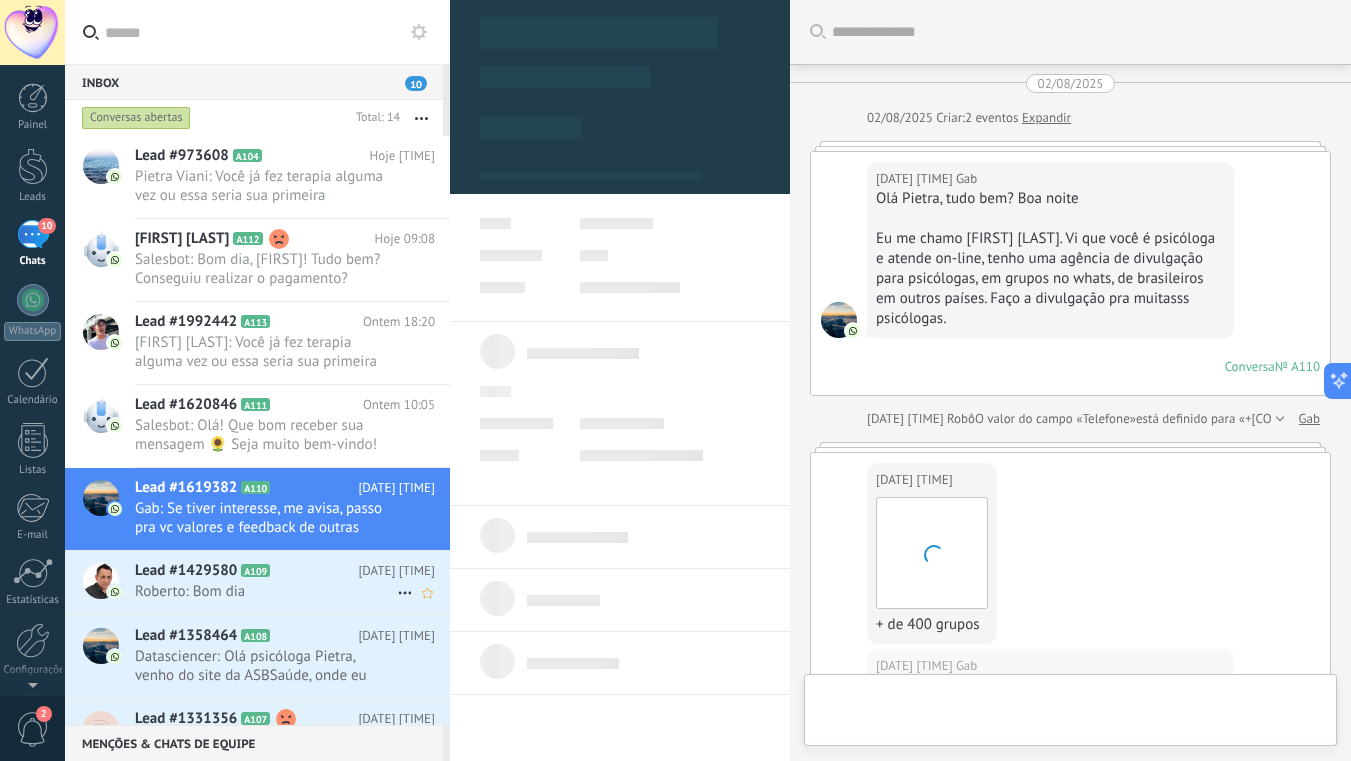 scroll, scrollTop: 30, scrollLeft: 0, axis: vertical 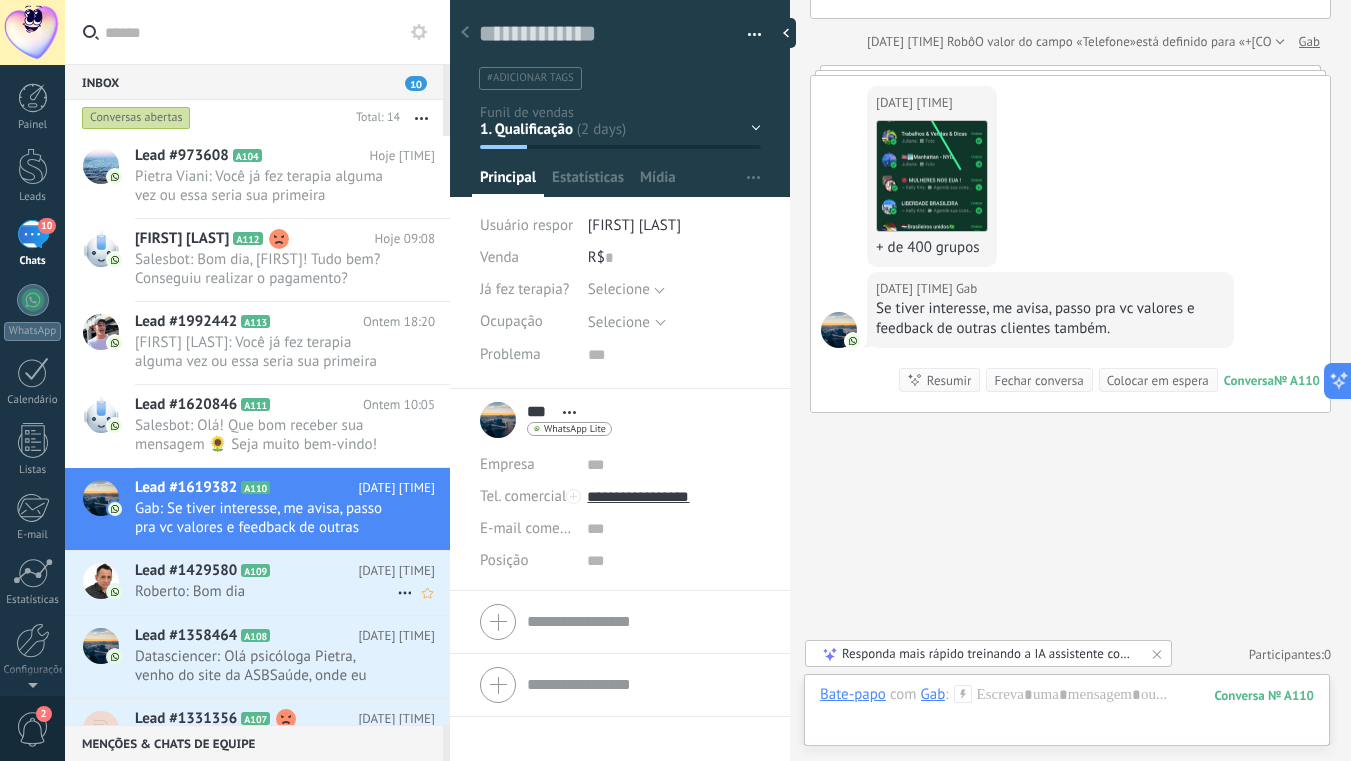click on "Lead #[NUMBER]
A109
[DATE] [TIME]
[FIRST]: Bom dia" at bounding box center (292, 582) 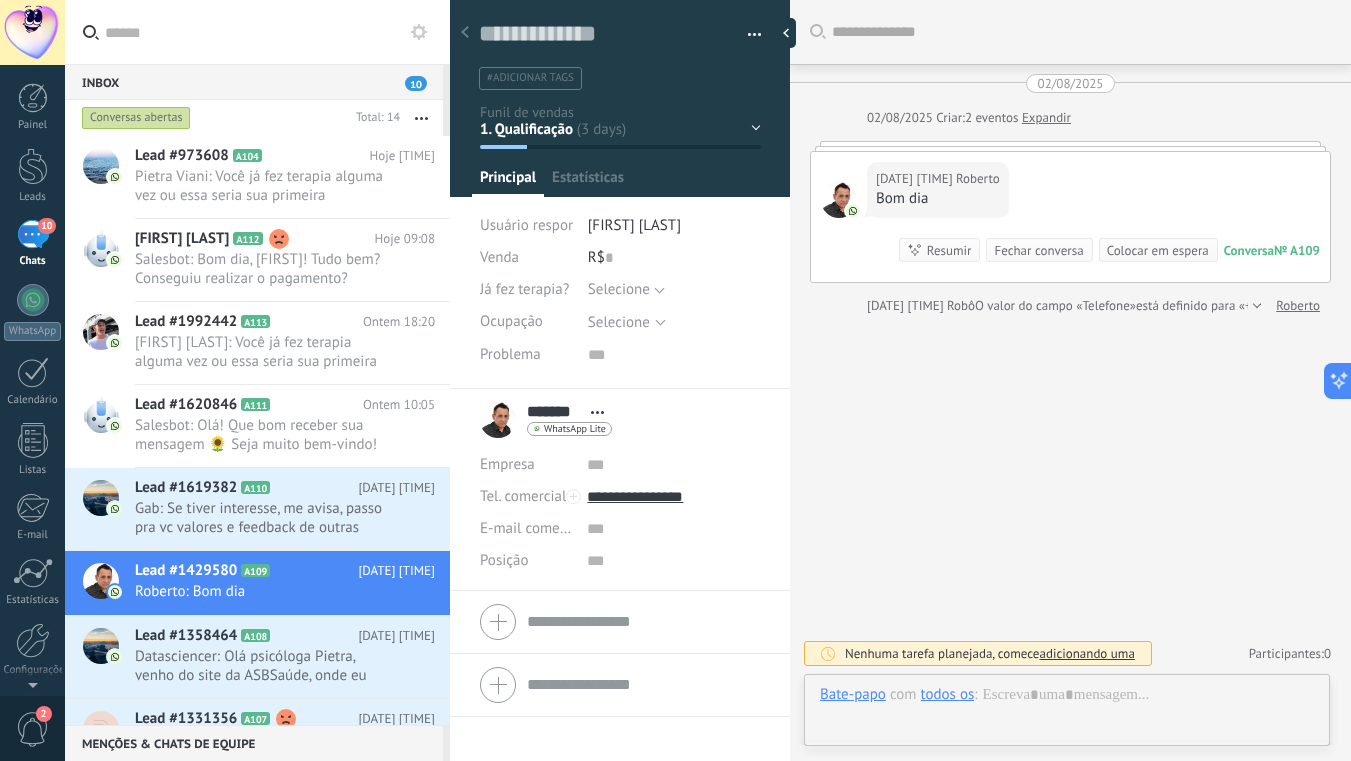 scroll, scrollTop: 30, scrollLeft: 0, axis: vertical 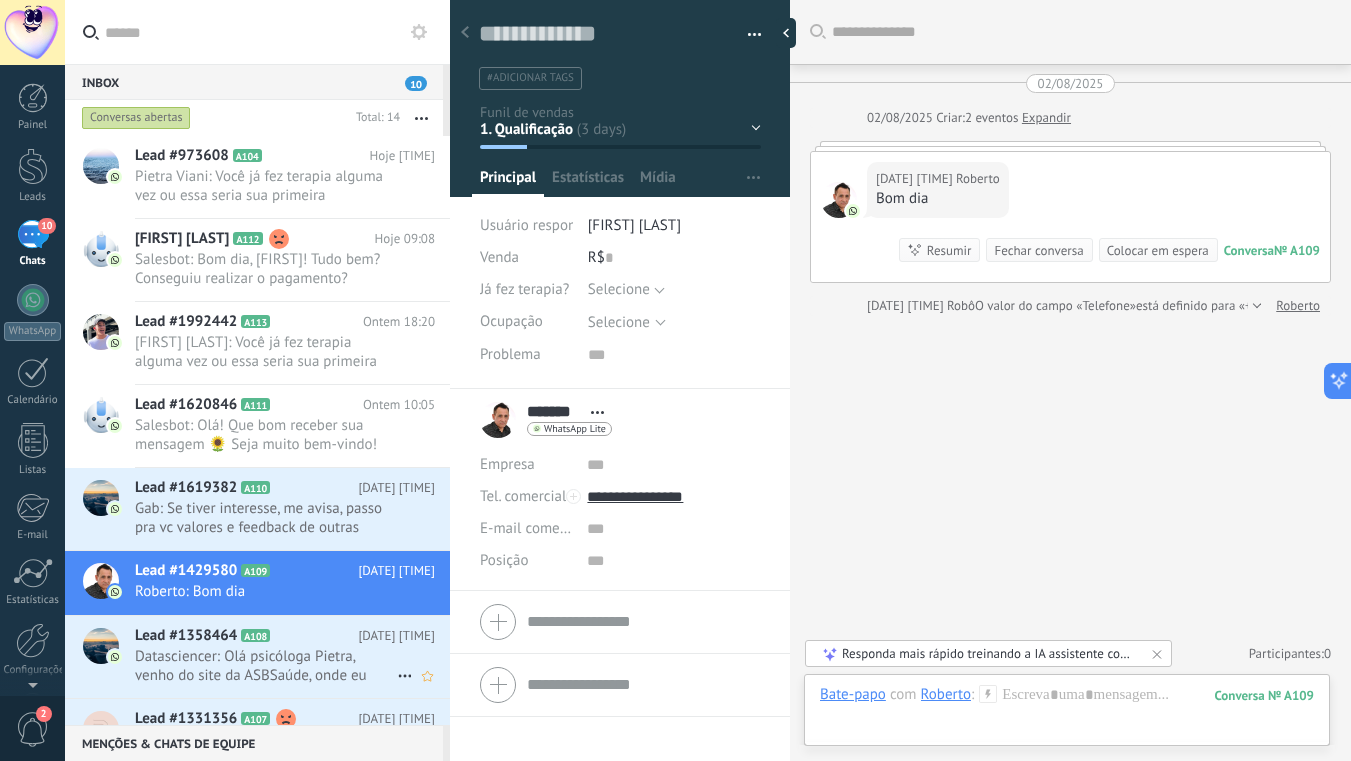 click on "Datasciencer: Olá psicóloga Pietra, venho do site da ASBSaúde, onde eu também tenho um anúncio e gostaria de conversar, se f..." at bounding box center (266, 666) 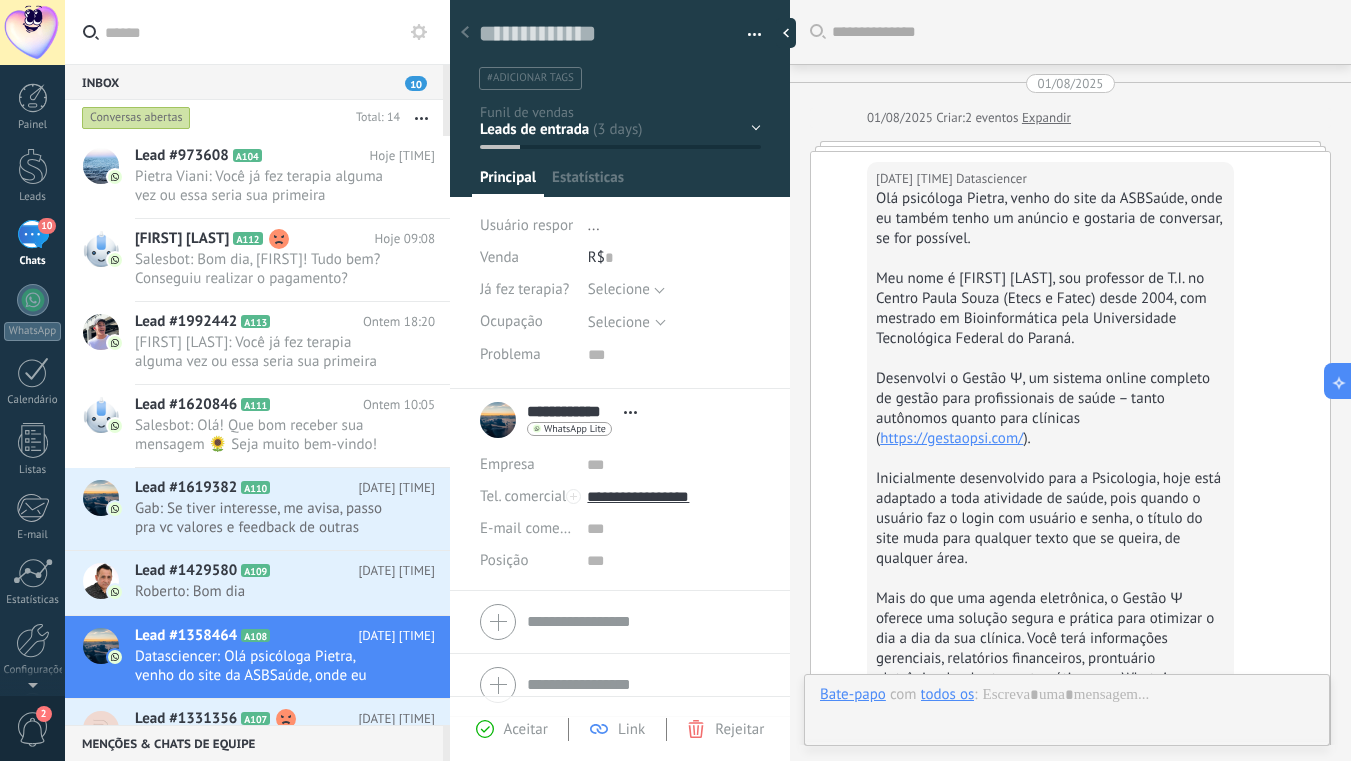 scroll, scrollTop: 30, scrollLeft: 0, axis: vertical 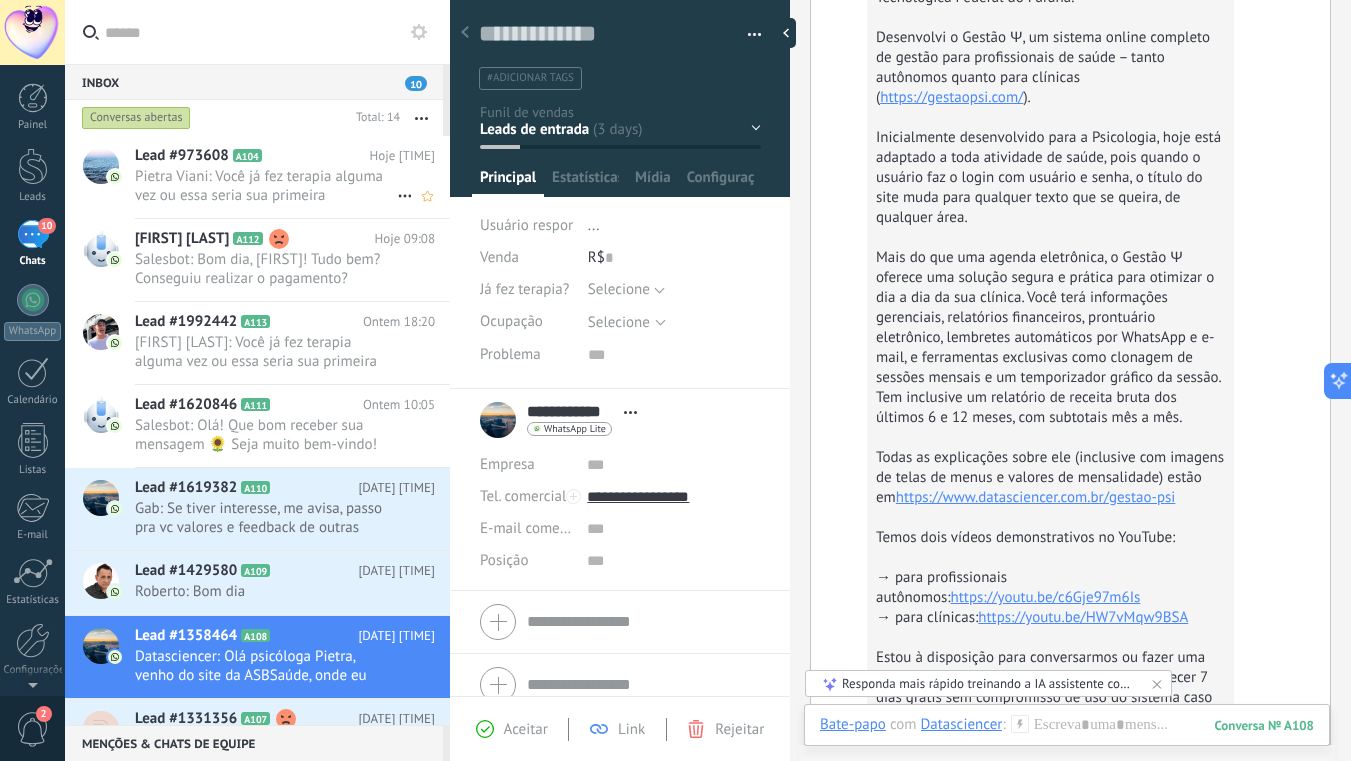 click on "Pietra Viani: Você já fez terapia alguma vez ou essa seria sua primeira experiência? E caso tenha feito, durou quanto tempo?" at bounding box center (266, 186) 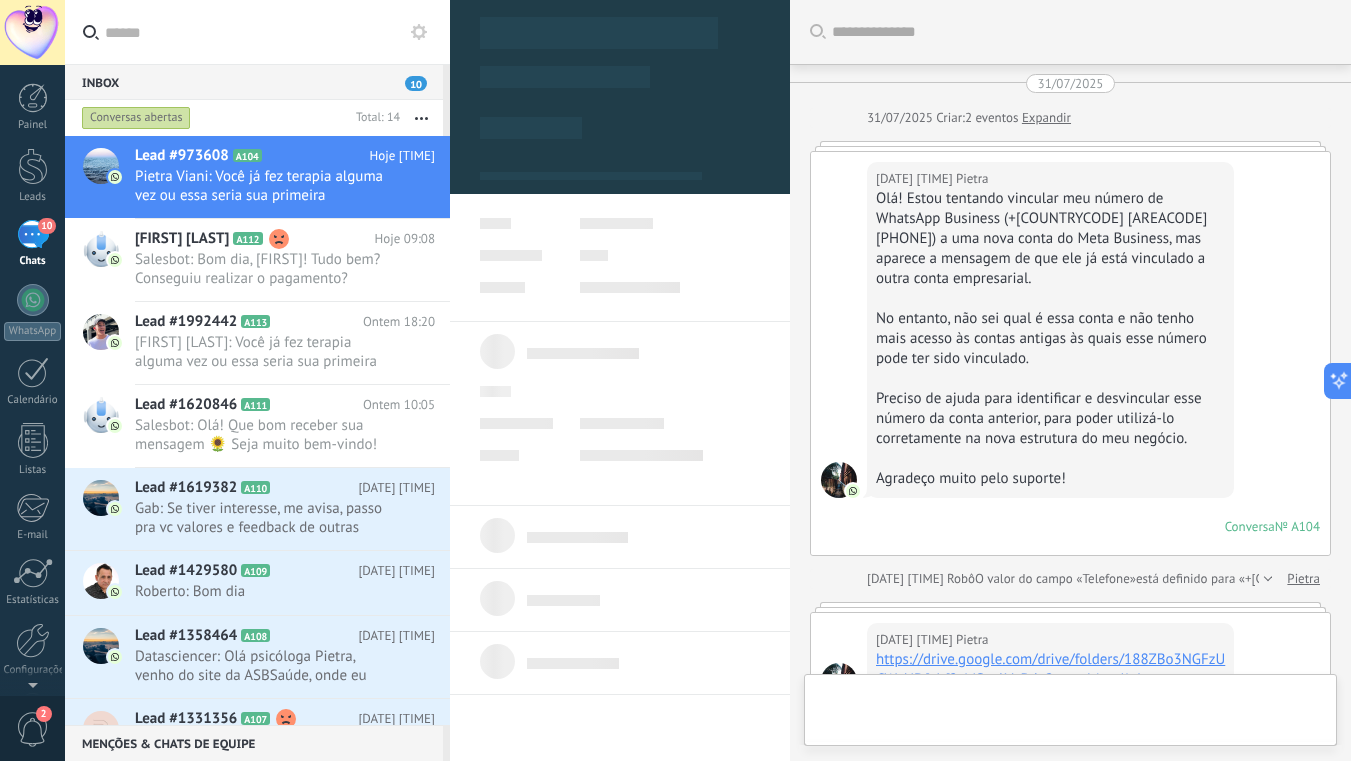 scroll, scrollTop: 4658, scrollLeft: 0, axis: vertical 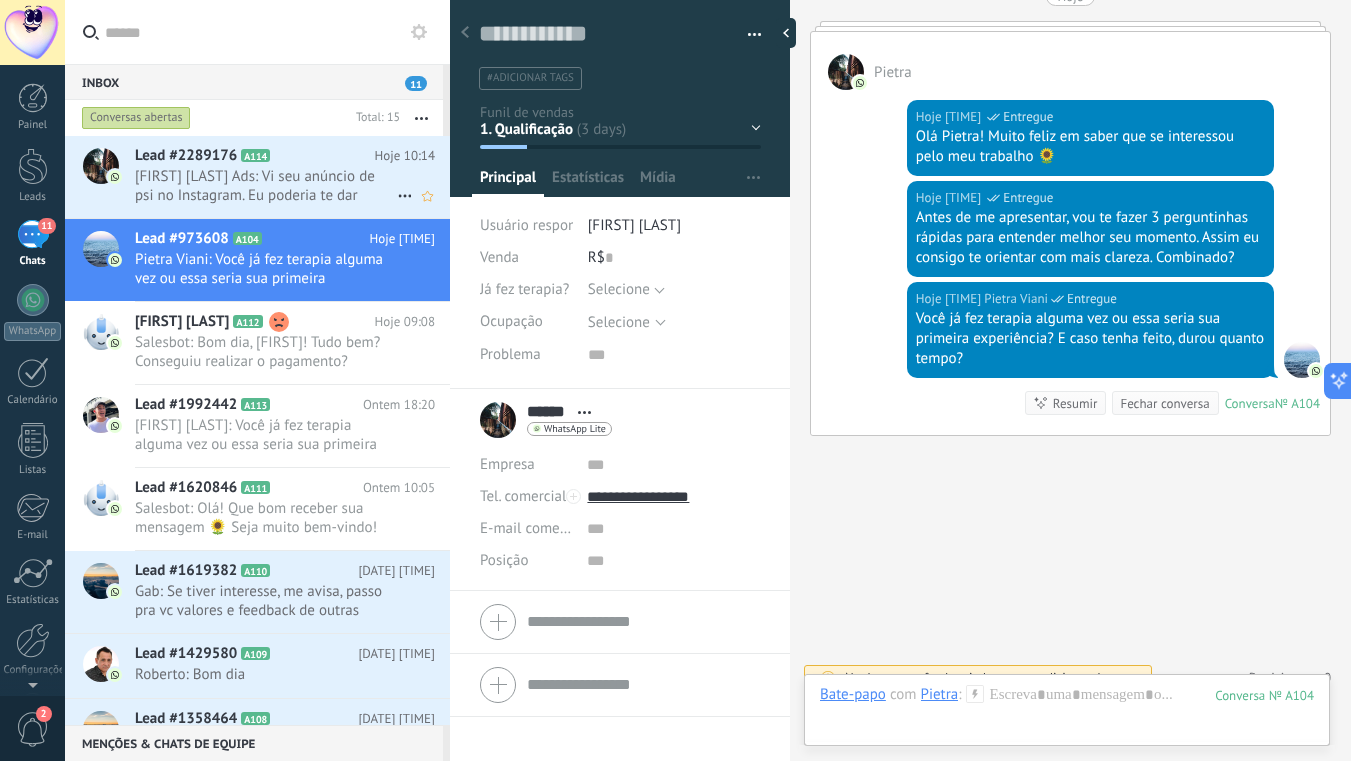 click 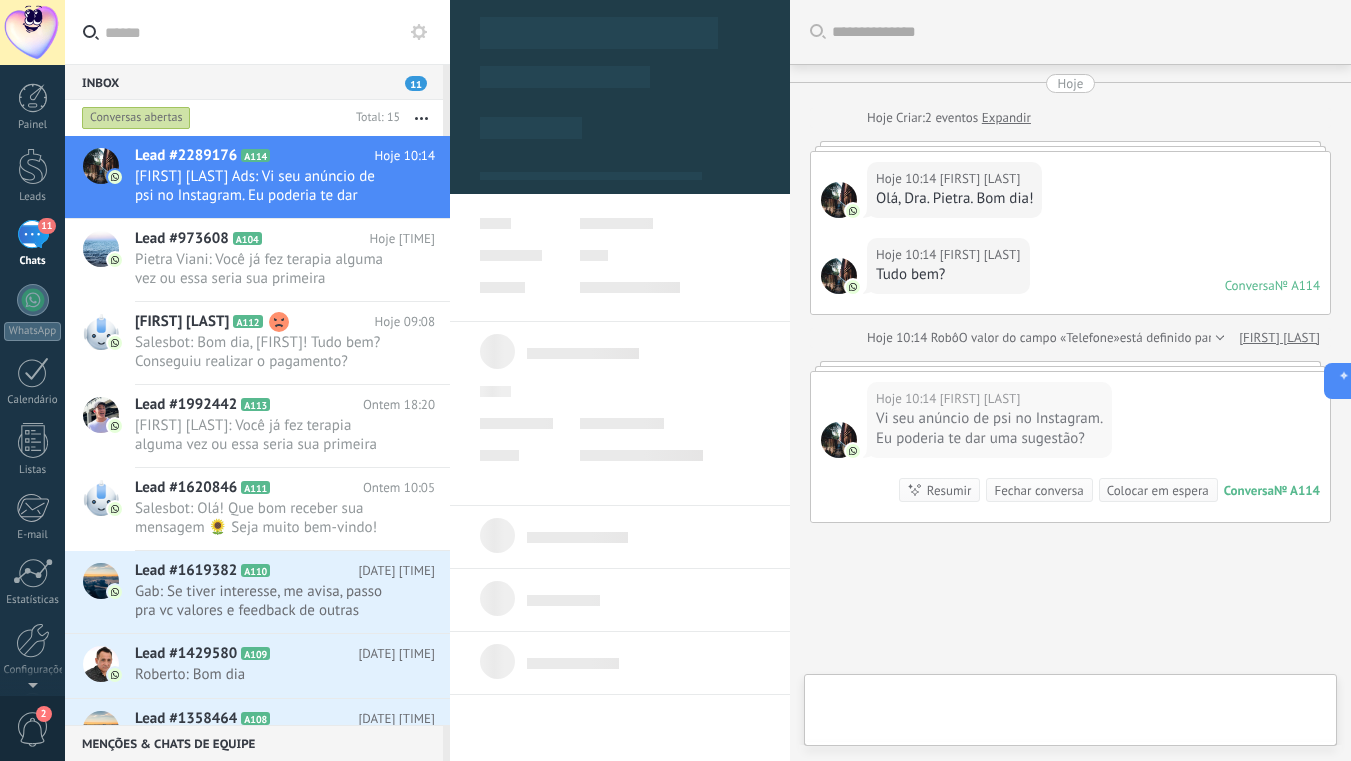scroll, scrollTop: 110, scrollLeft: 0, axis: vertical 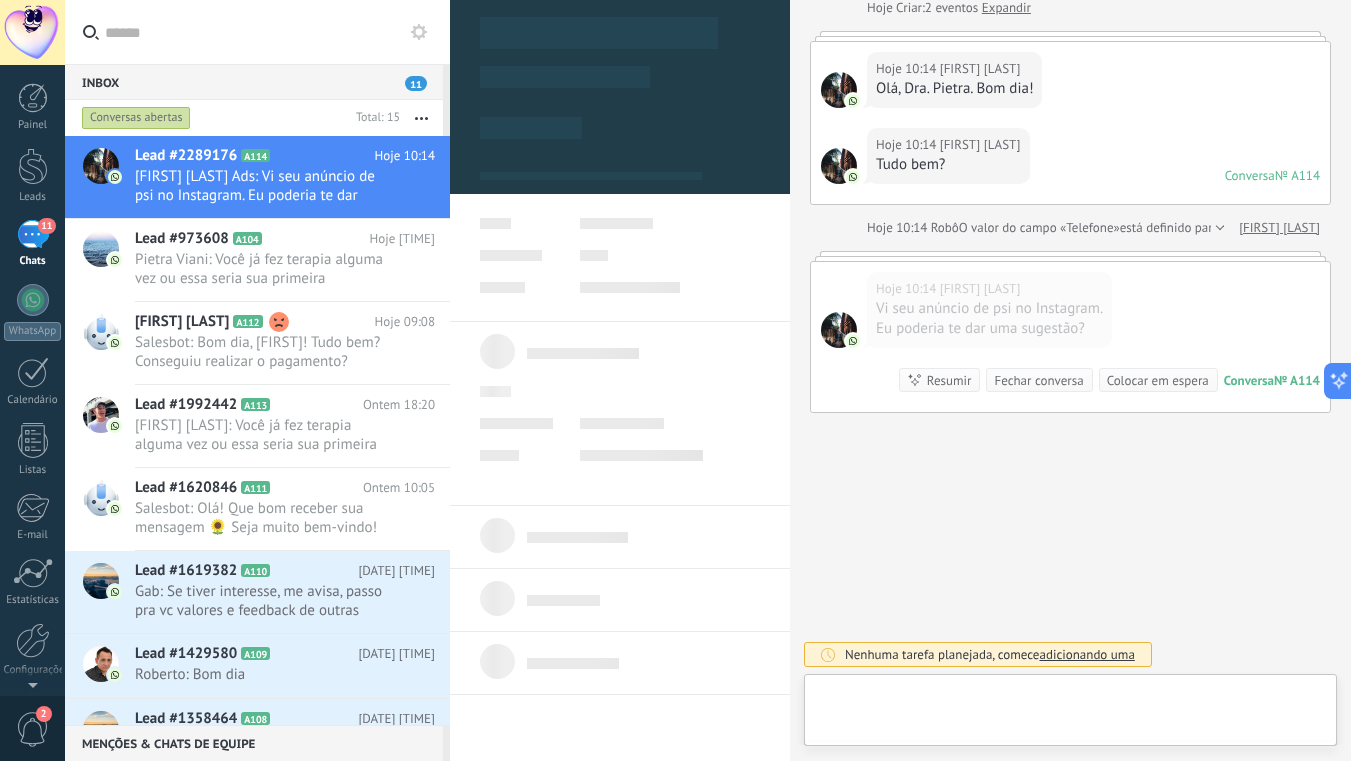 type on "**********" 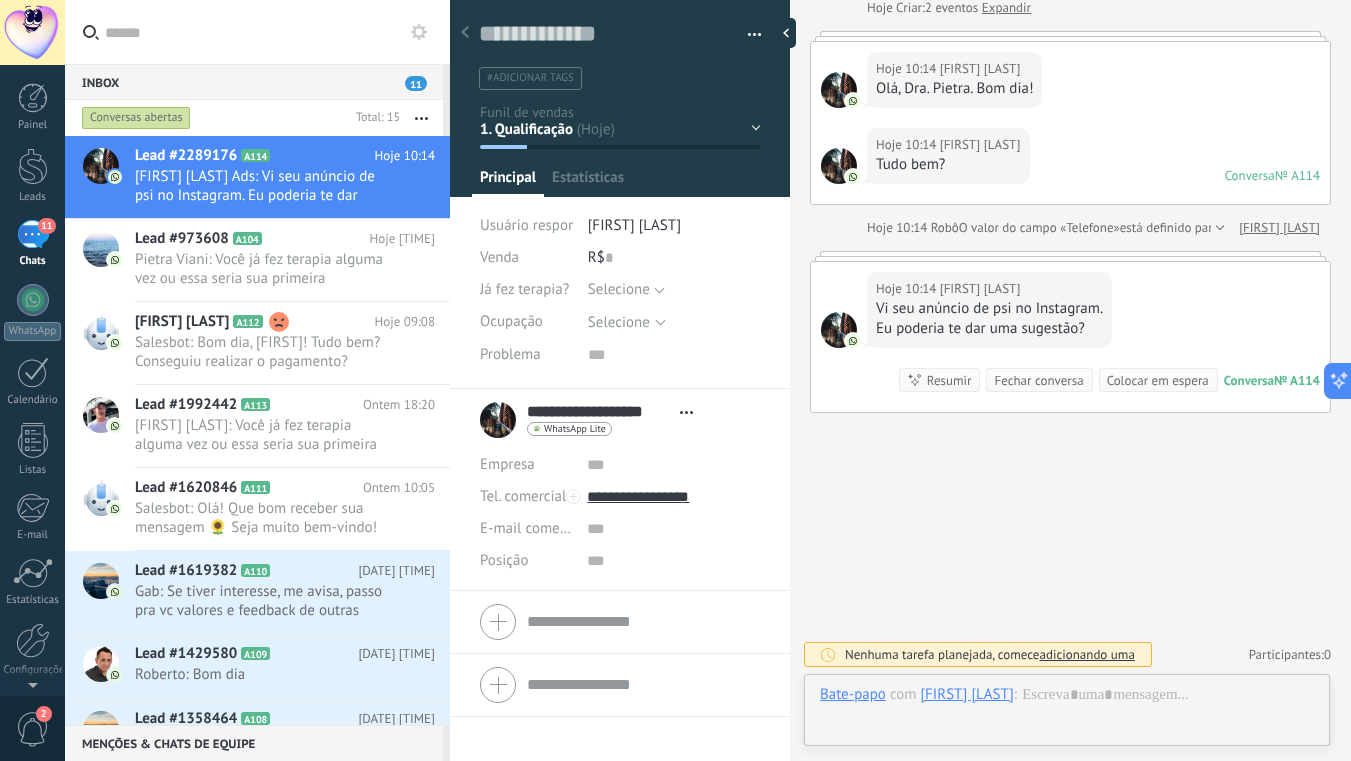 scroll, scrollTop: 30, scrollLeft: 0, axis: vertical 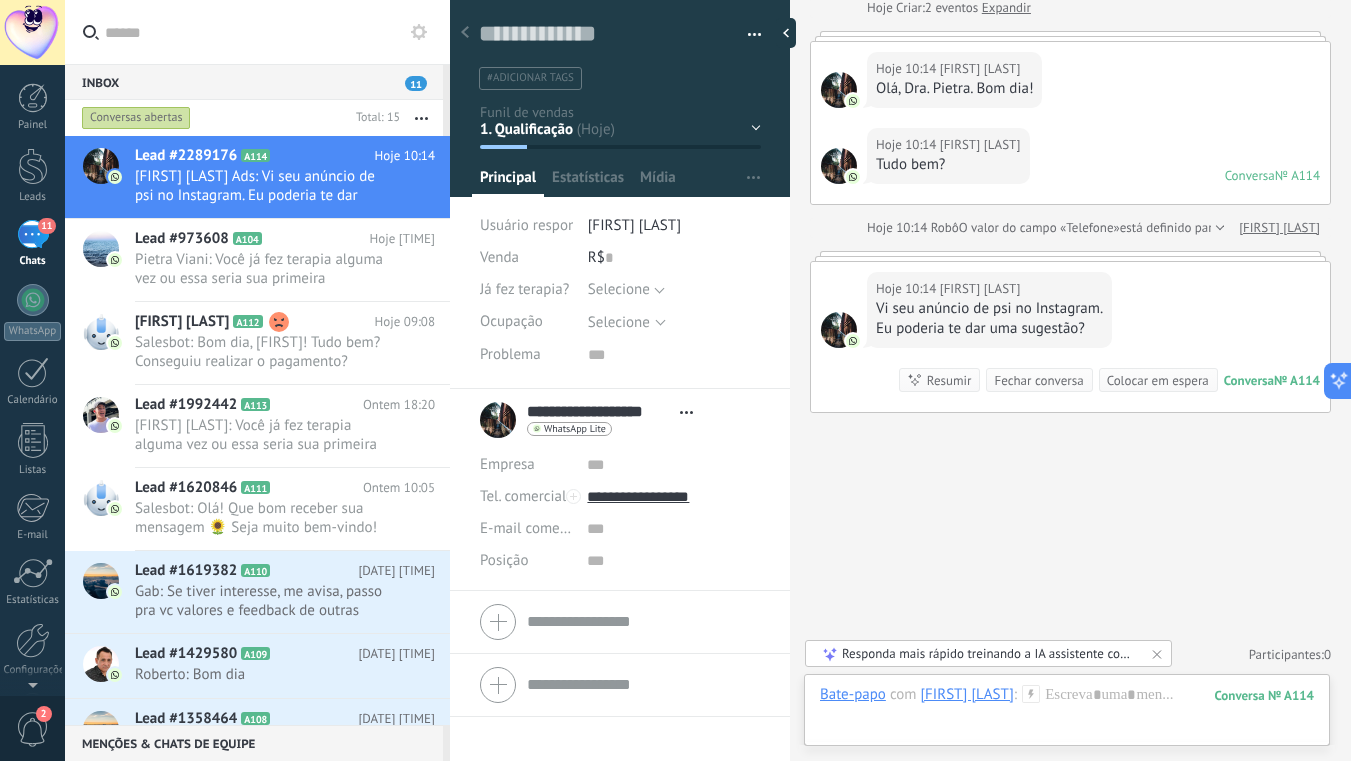 click on "Hoje [TIME] [FIRST] [LAST]" at bounding box center [989, 289] 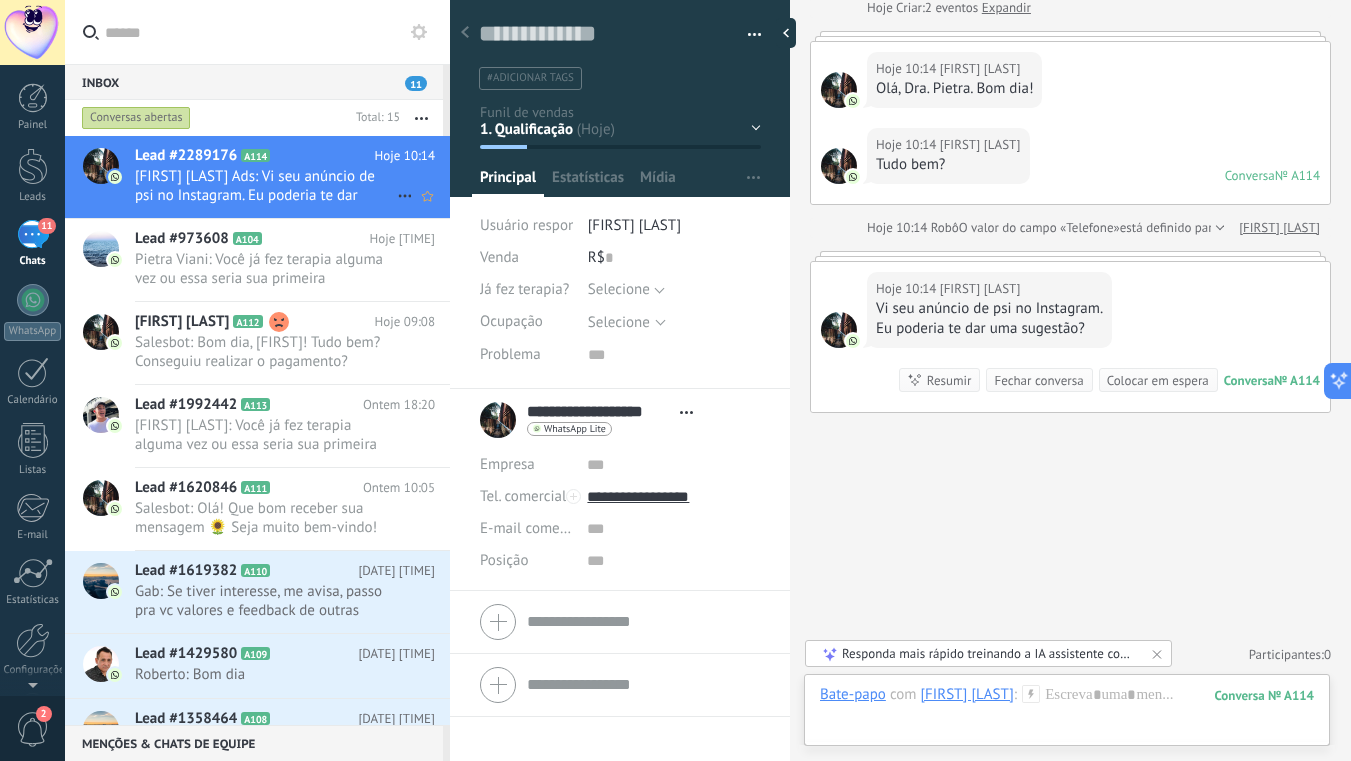 click 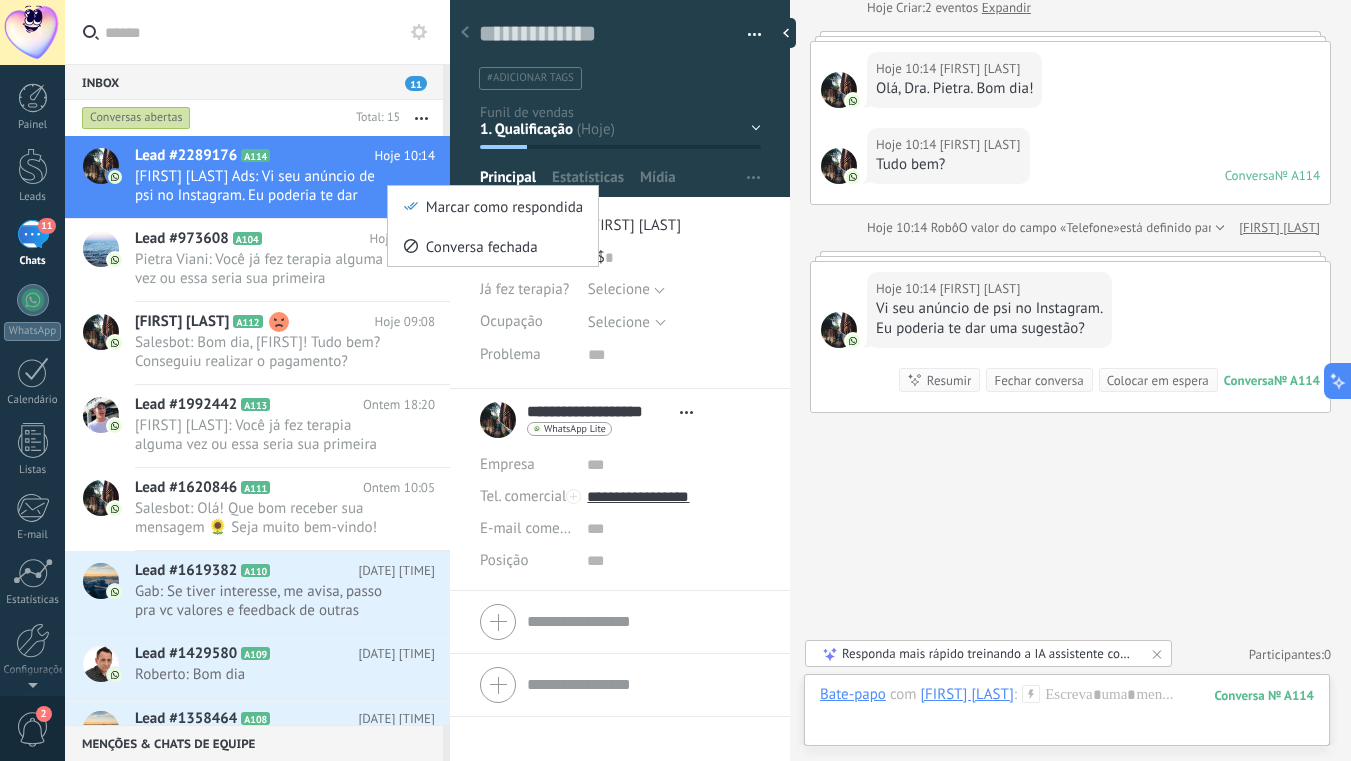 click at bounding box center (675, 380) 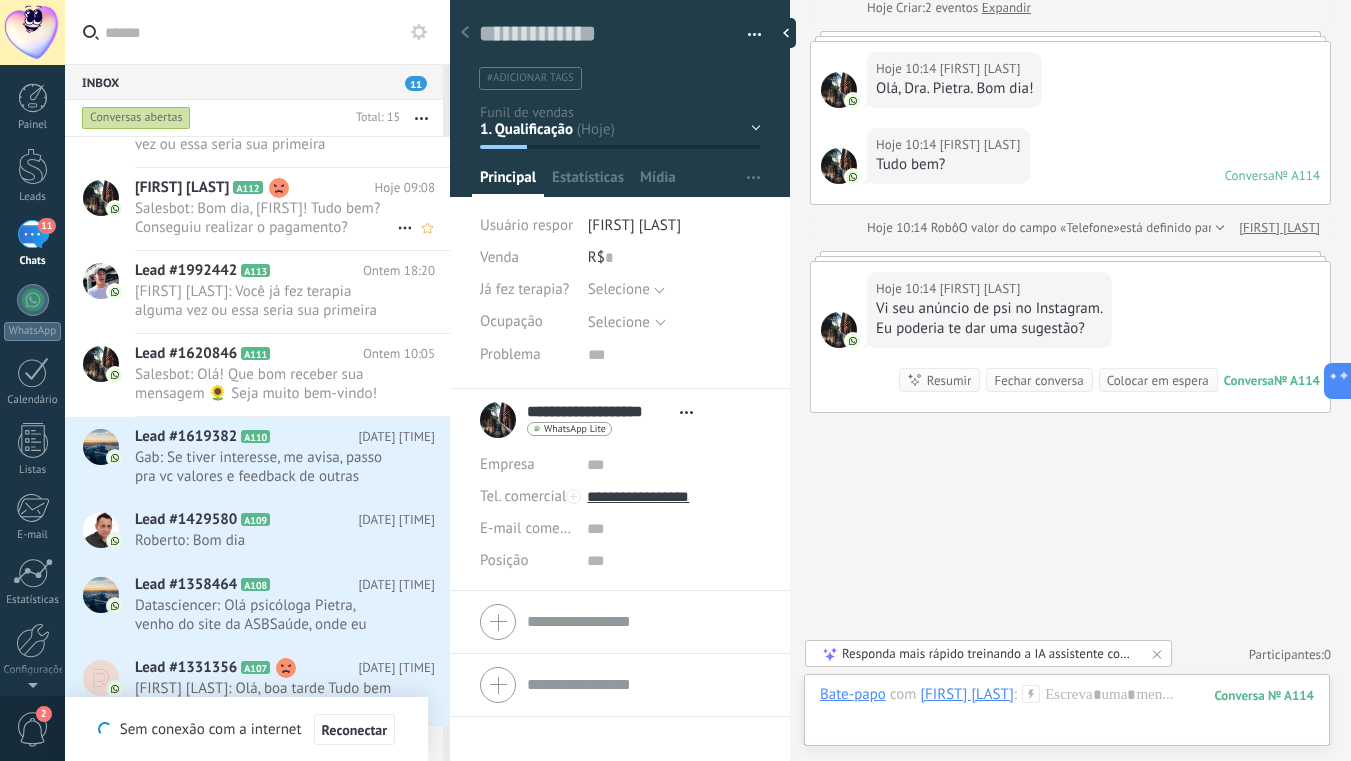 scroll, scrollTop: 0, scrollLeft: 0, axis: both 